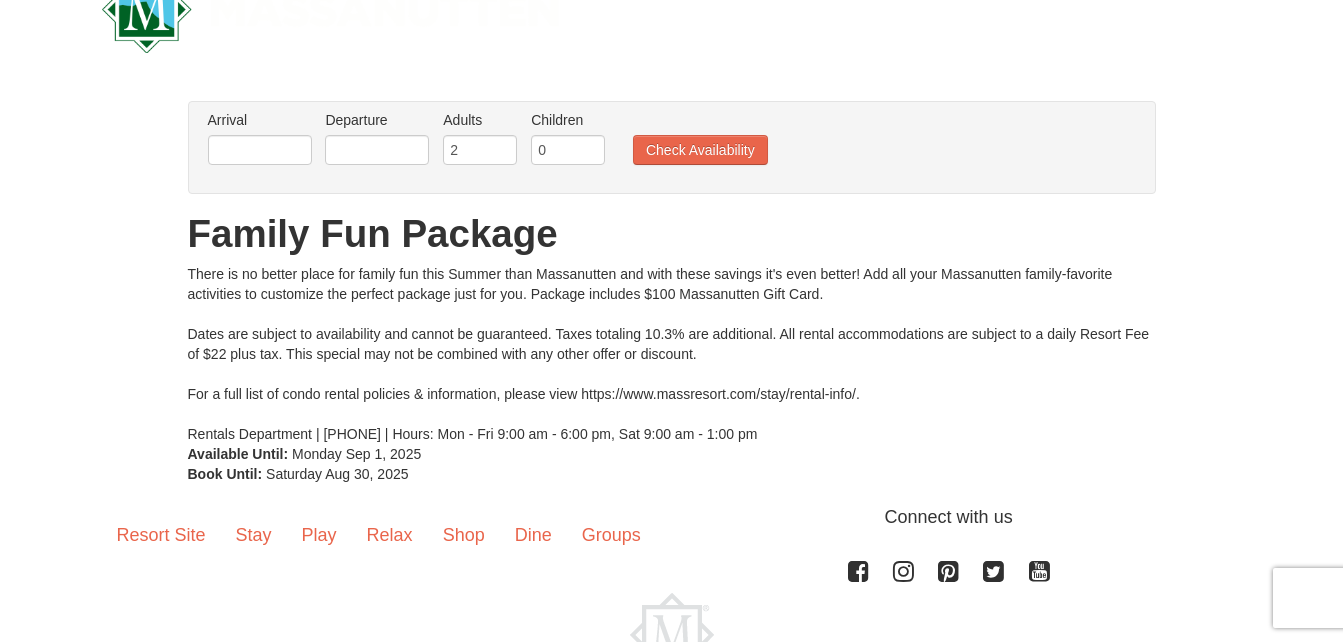 scroll, scrollTop: 33, scrollLeft: 0, axis: vertical 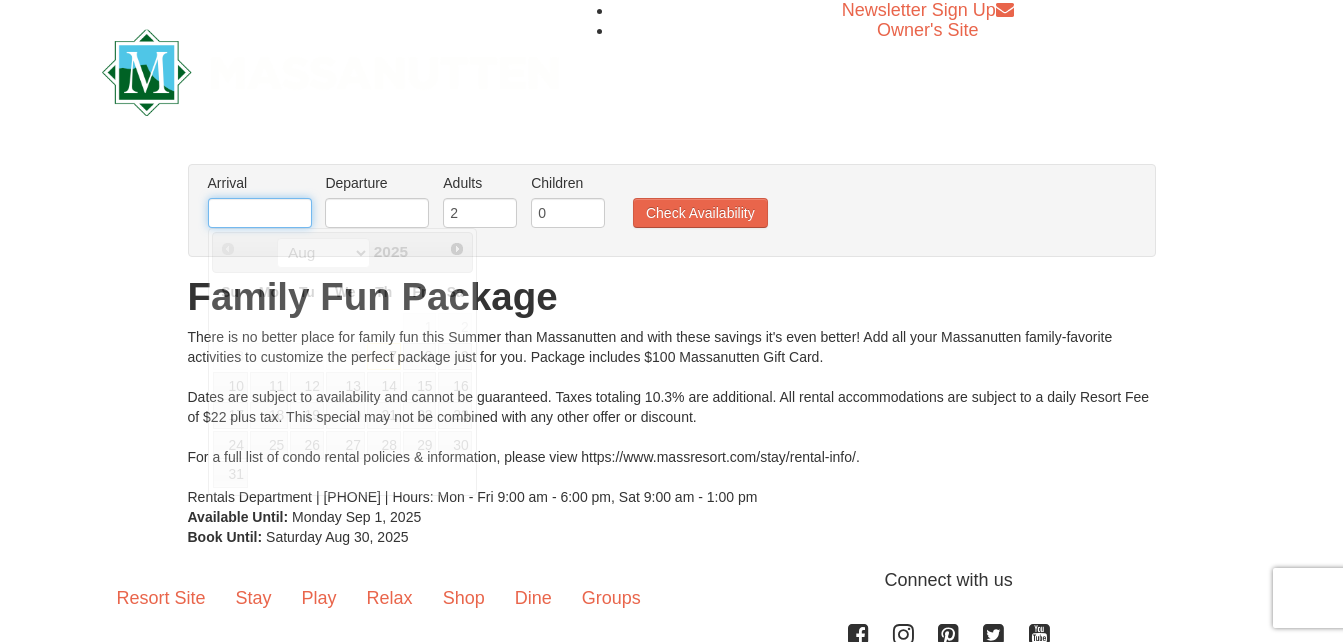 click at bounding box center (260, 213) 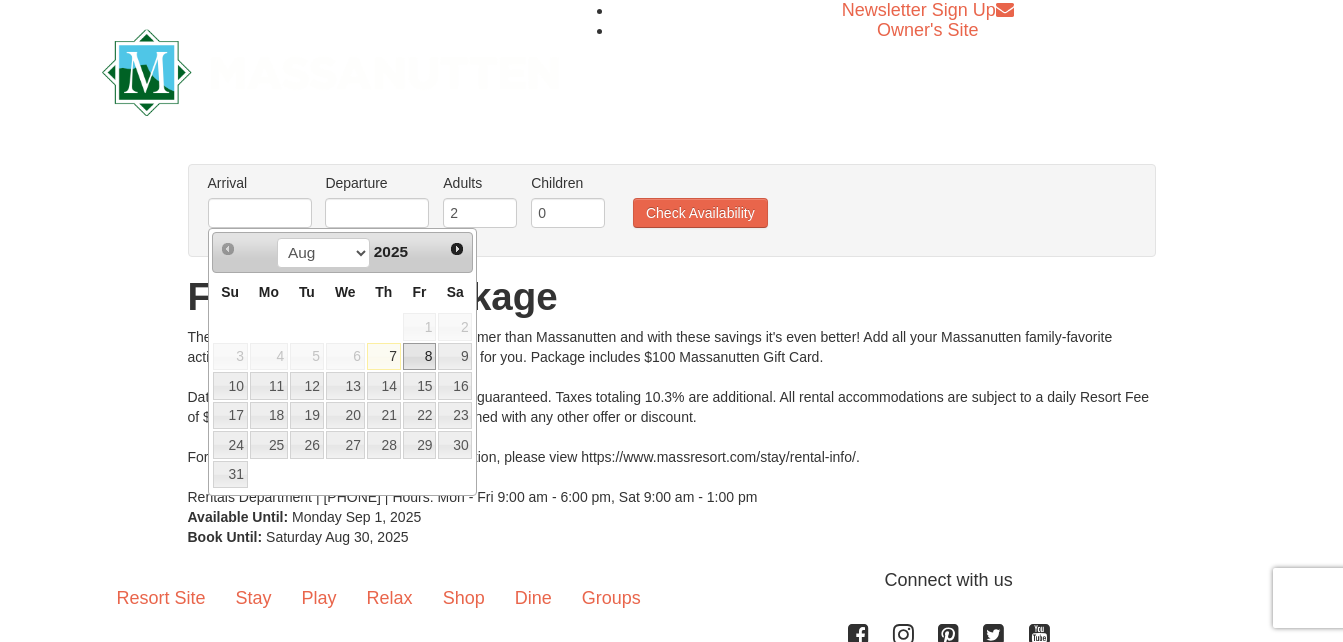 click on "8" at bounding box center [420, 357] 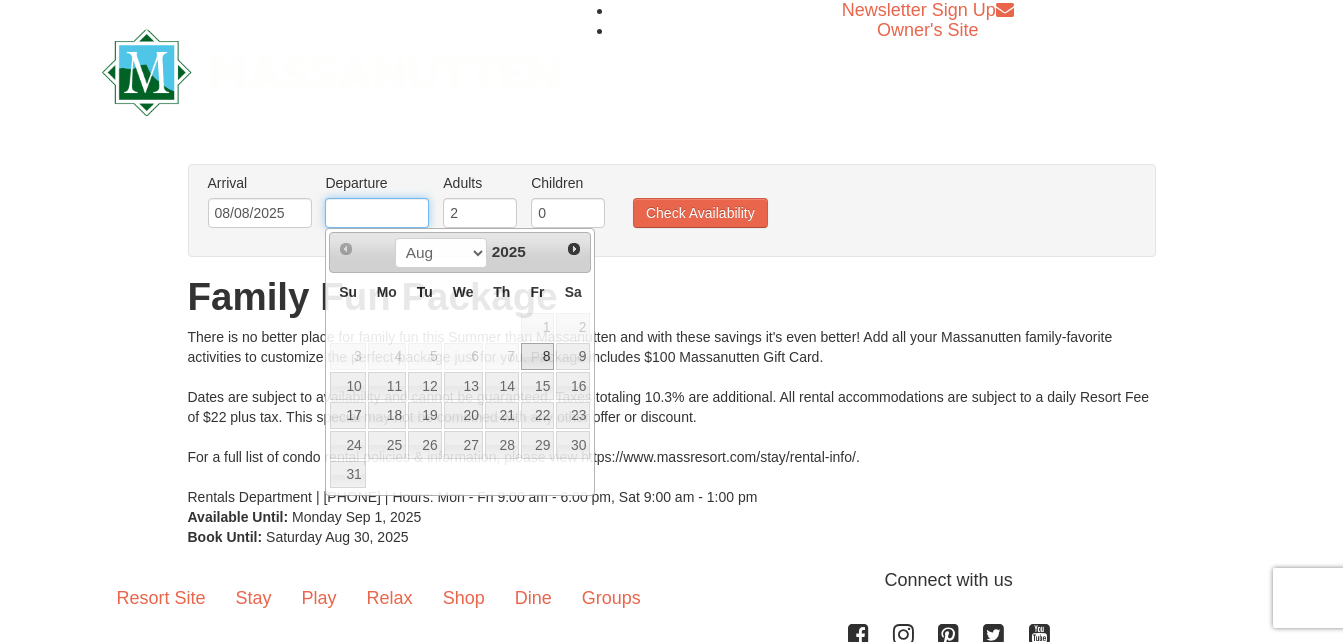 click at bounding box center (377, 213) 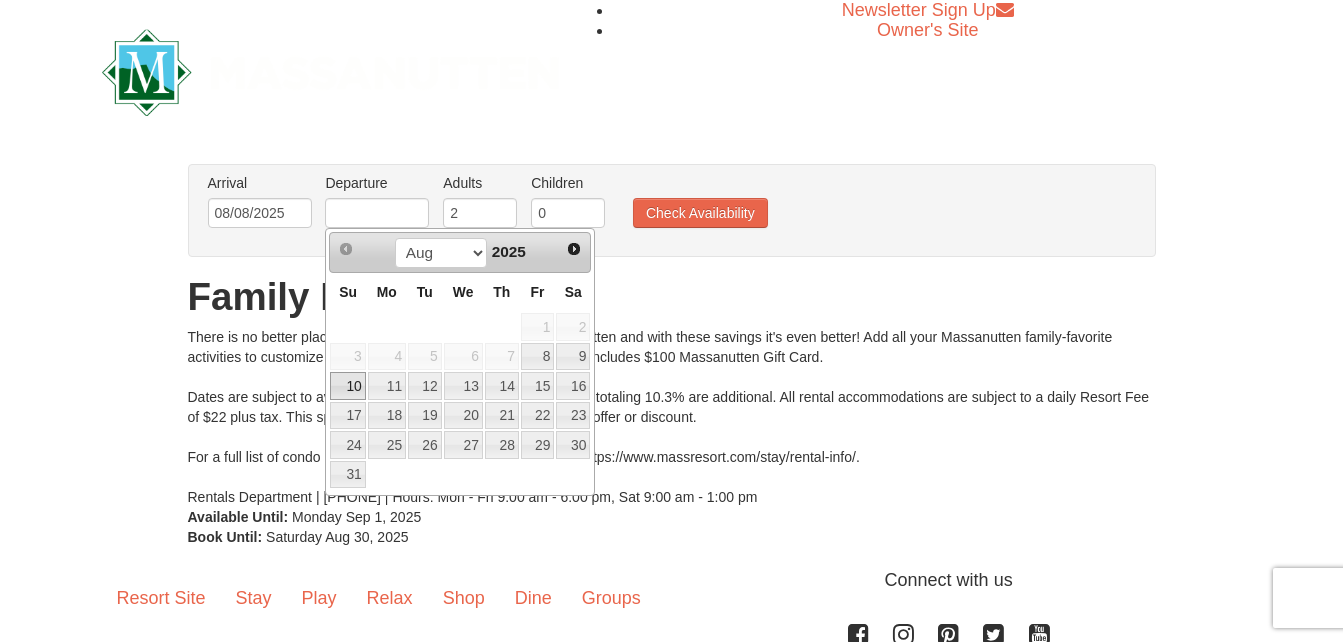 click on "10" at bounding box center [347, 386] 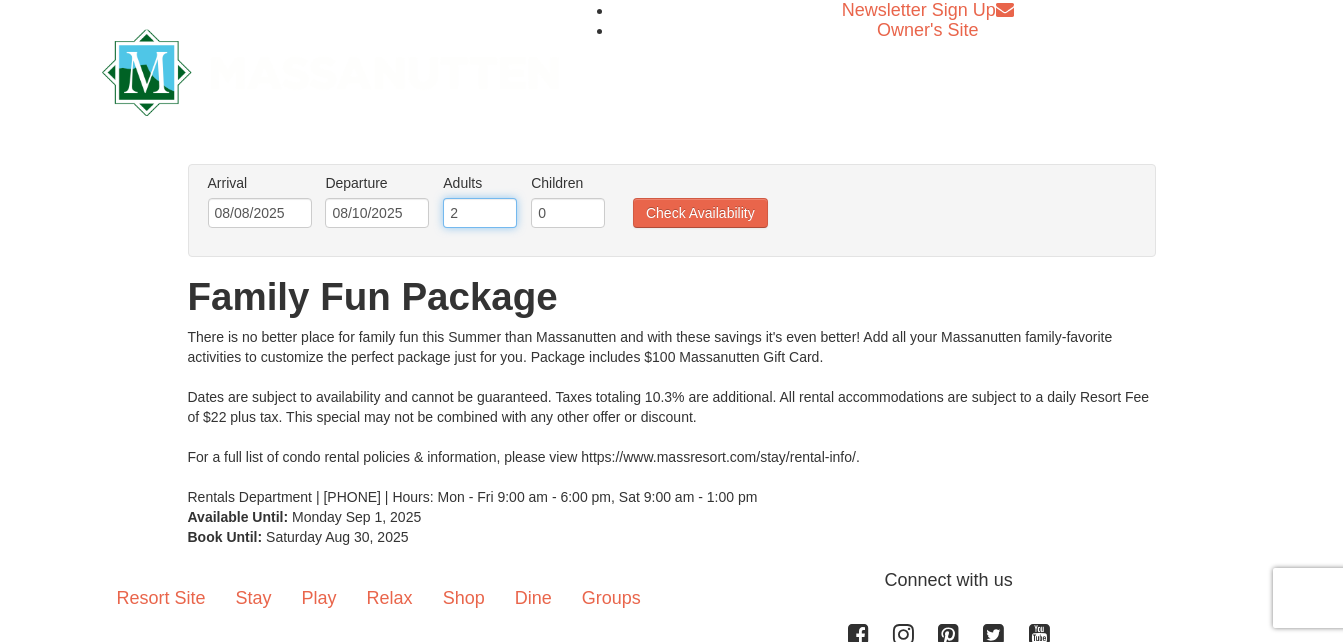 click on "2" at bounding box center (480, 213) 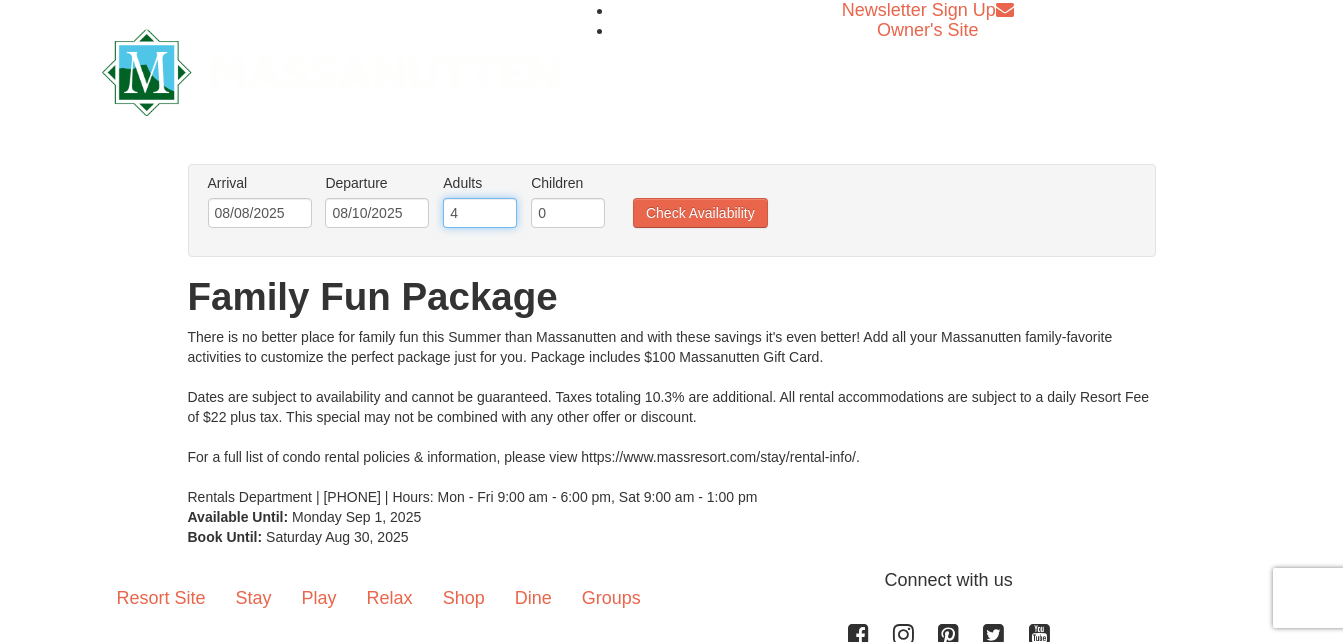 type on "4" 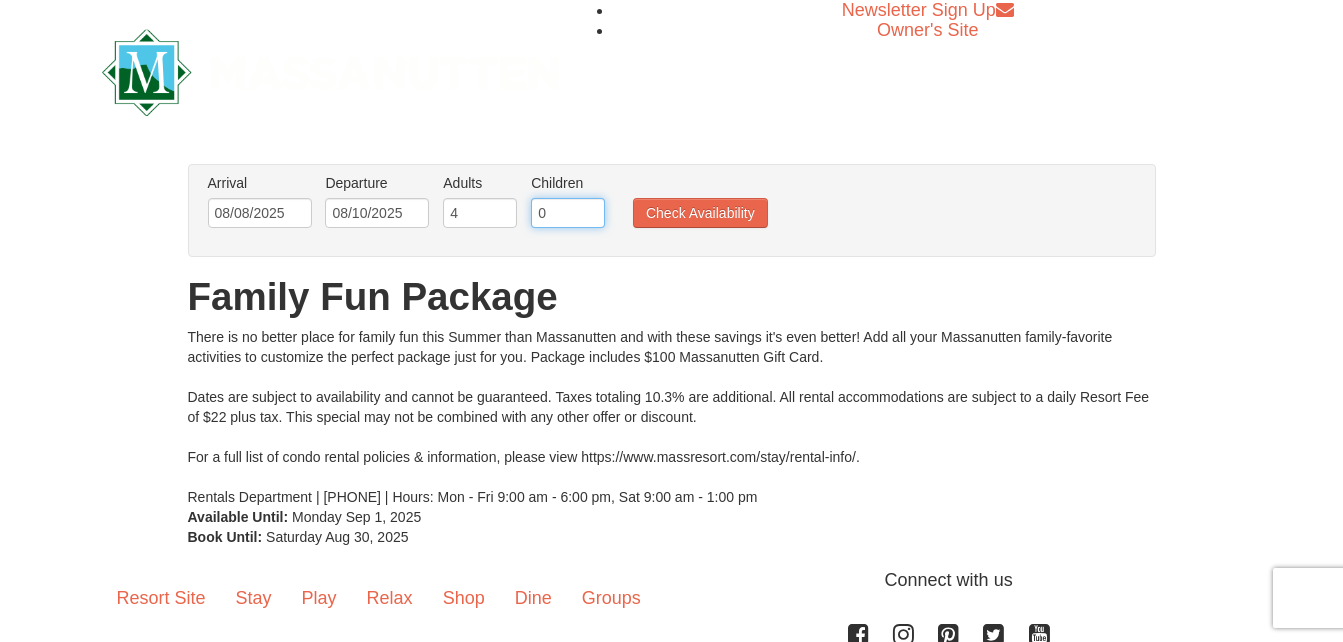 click on "0" at bounding box center (568, 213) 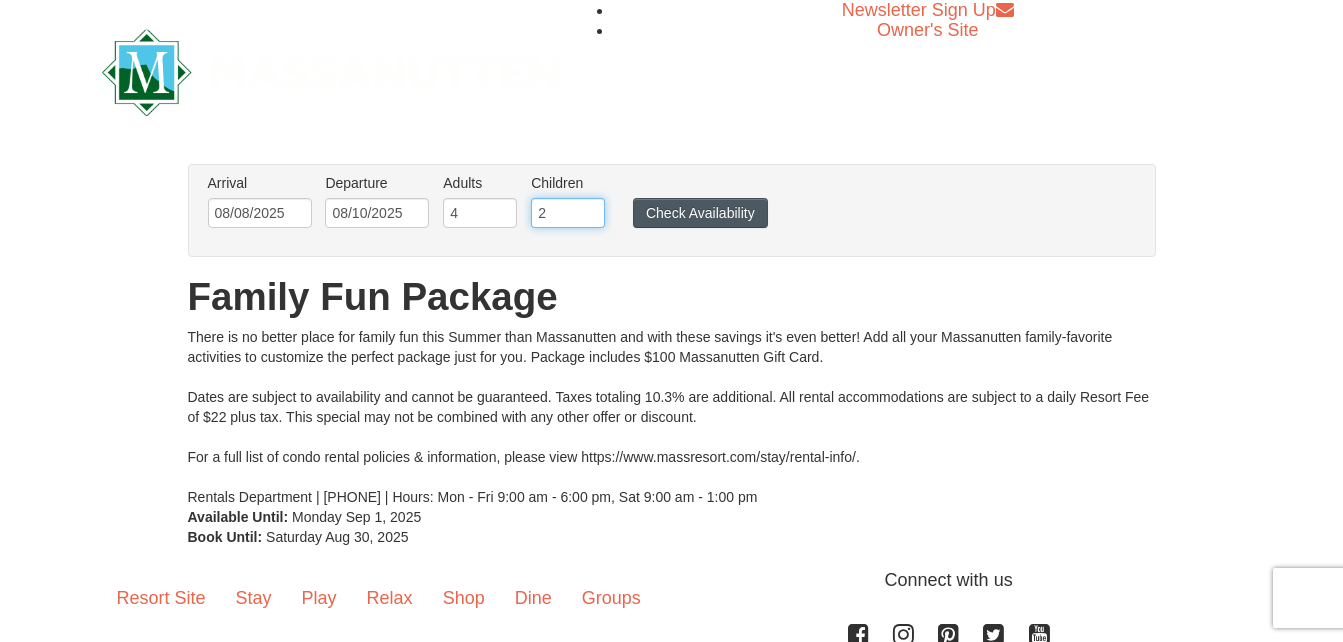 type on "2" 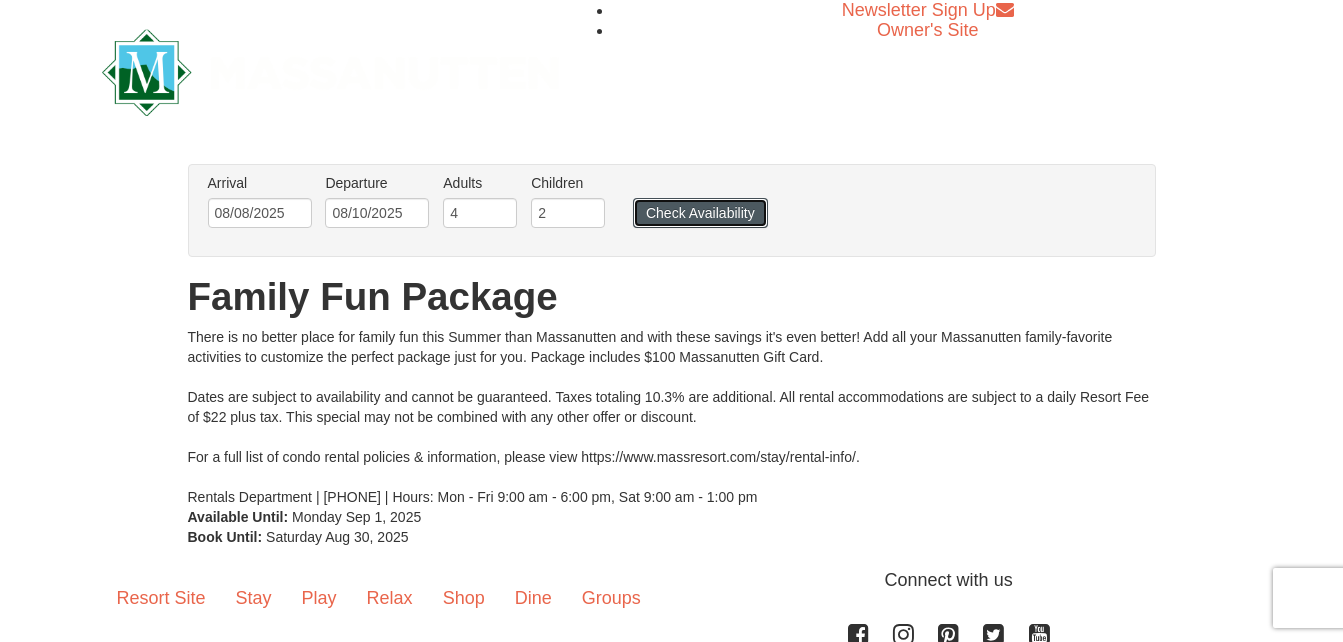 click on "Check Availability" at bounding box center (700, 213) 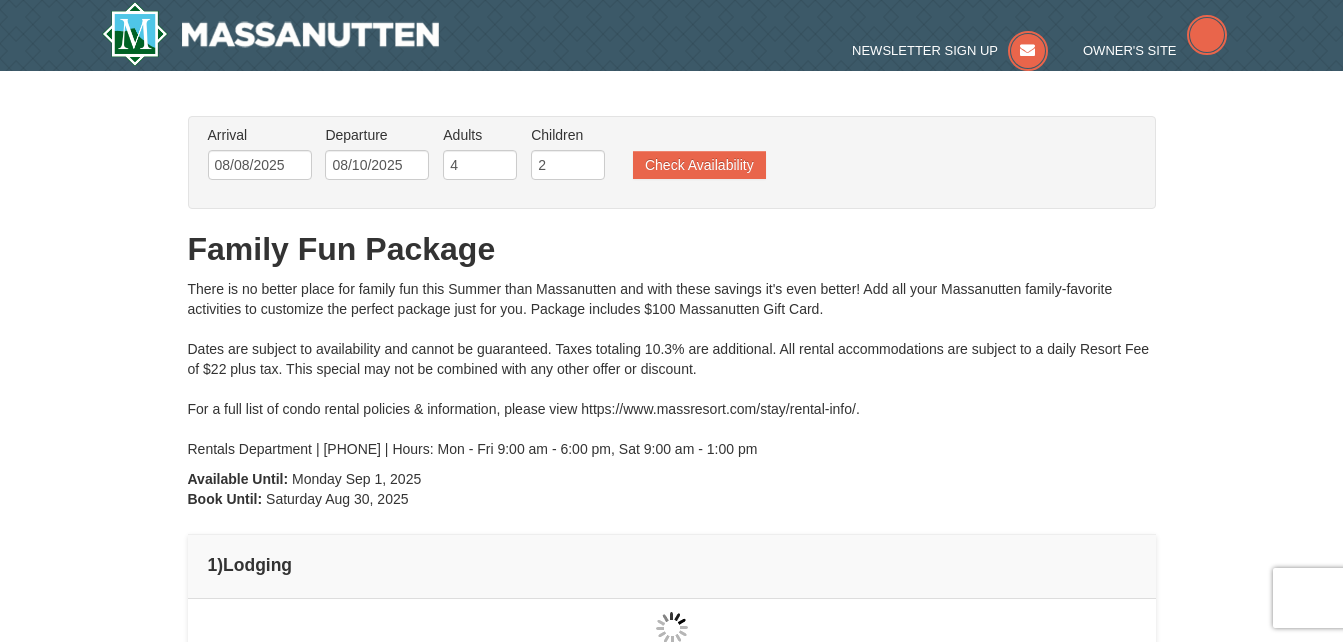 scroll, scrollTop: 0, scrollLeft: 0, axis: both 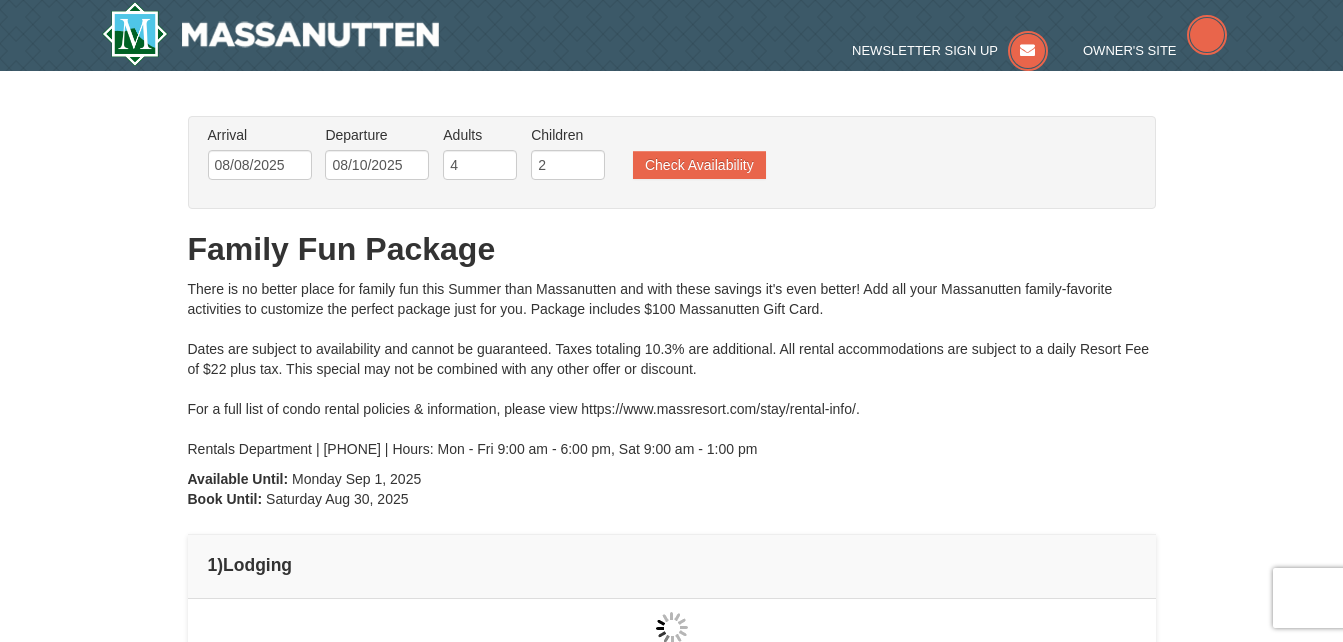 type on "08/08/2025" 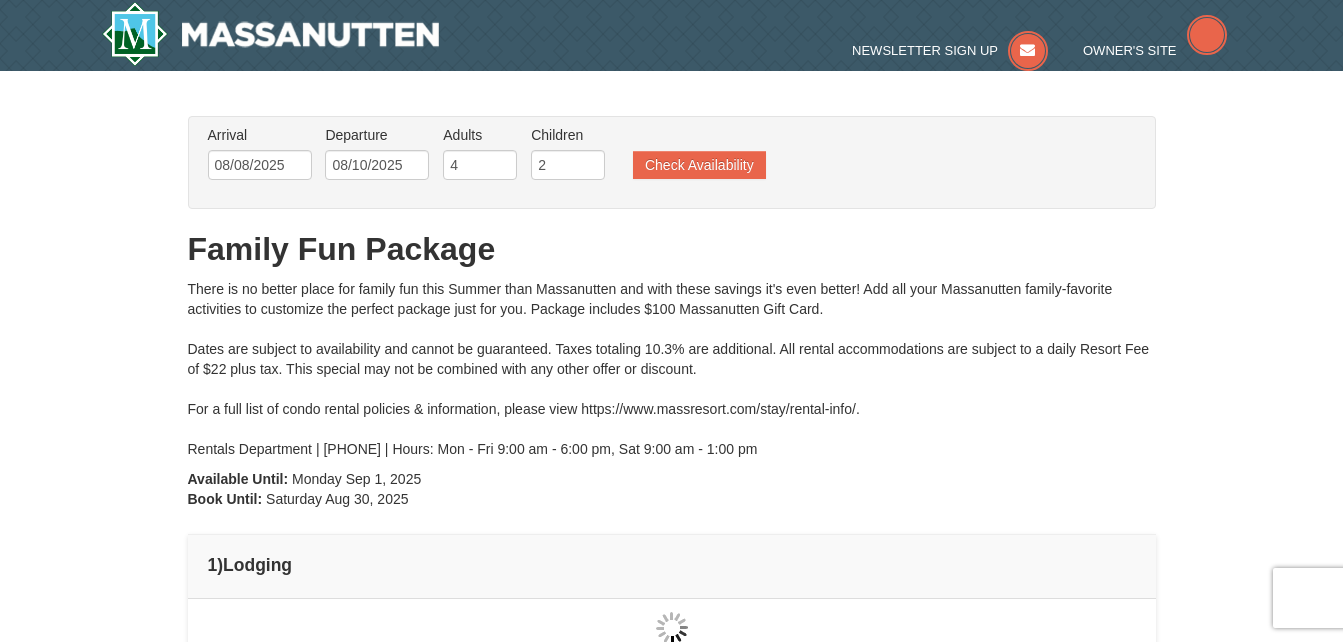 scroll, scrollTop: 249, scrollLeft: 0, axis: vertical 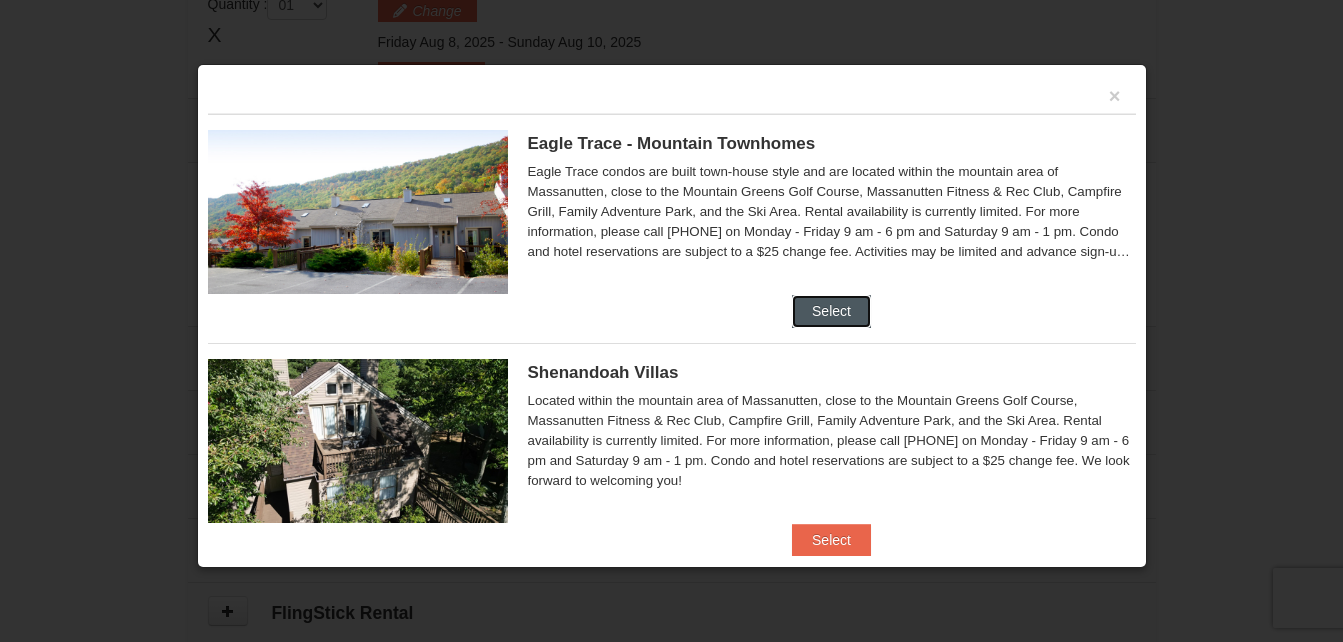 click on "Select" at bounding box center [831, 311] 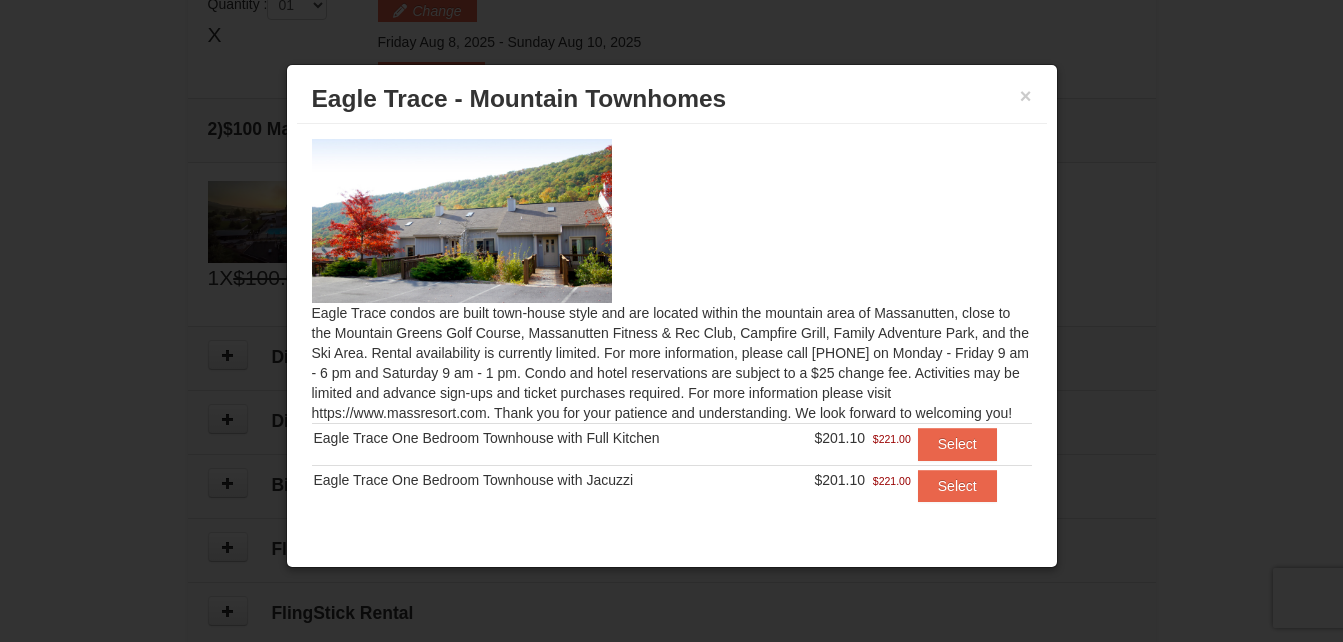 scroll, scrollTop: 26, scrollLeft: 0, axis: vertical 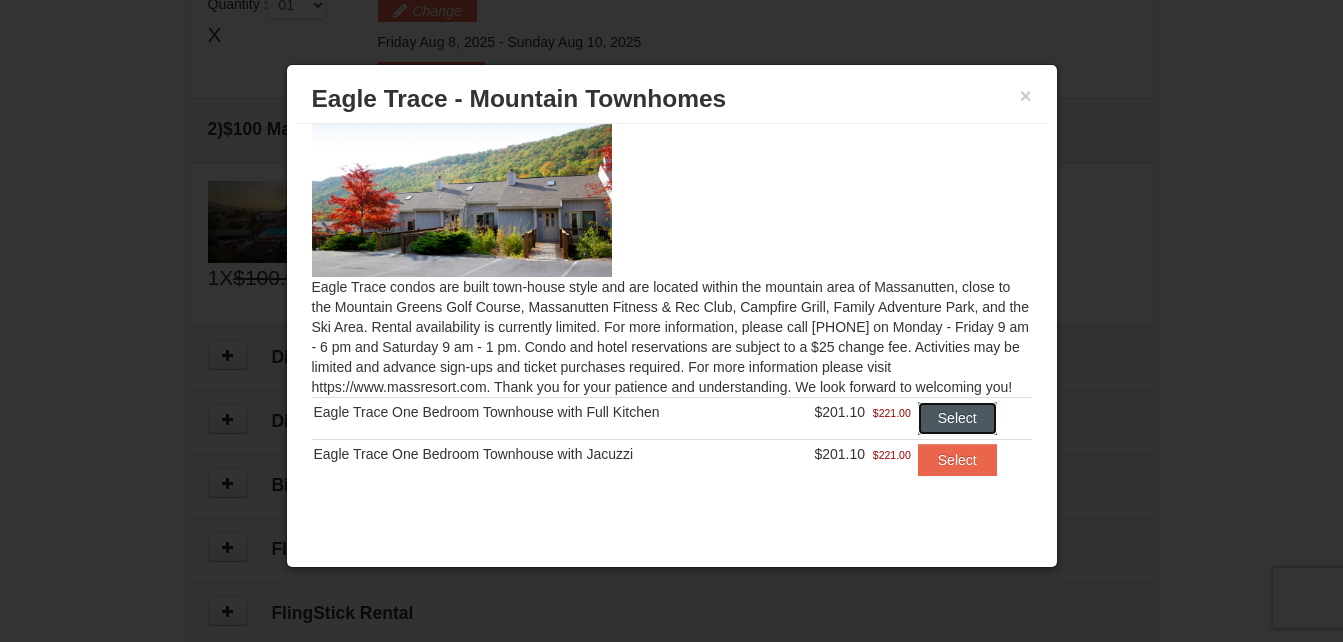 click on "Select" at bounding box center (957, 418) 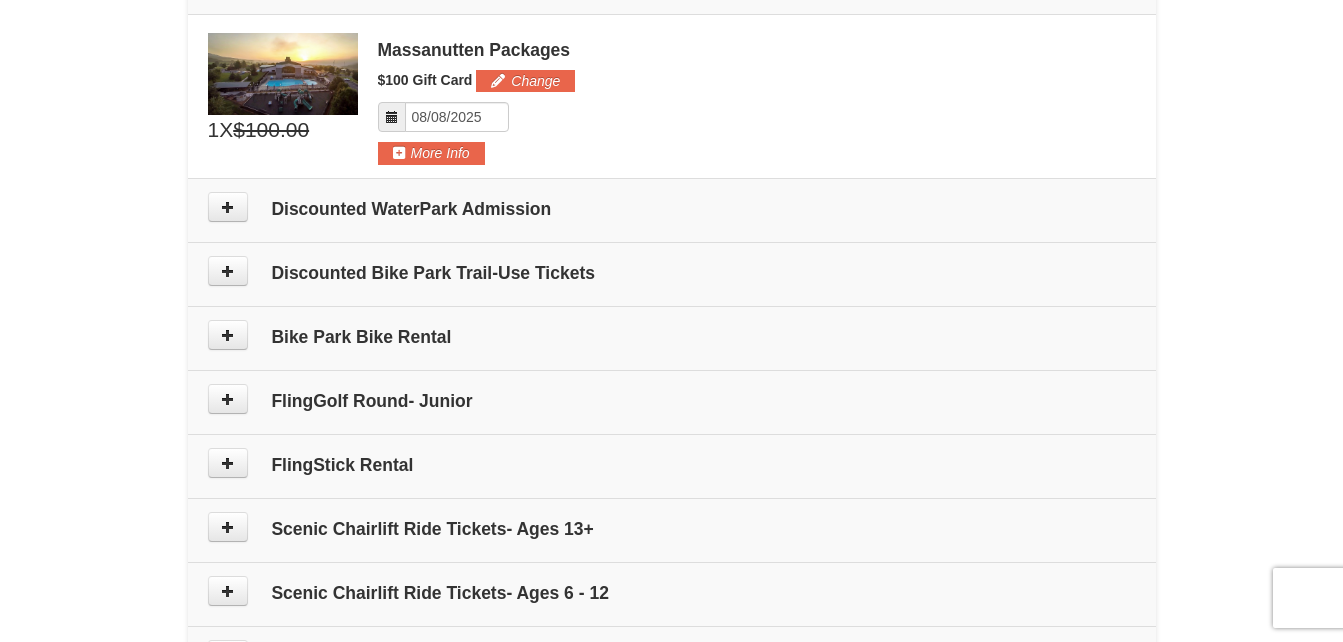 scroll, scrollTop: 862, scrollLeft: 0, axis: vertical 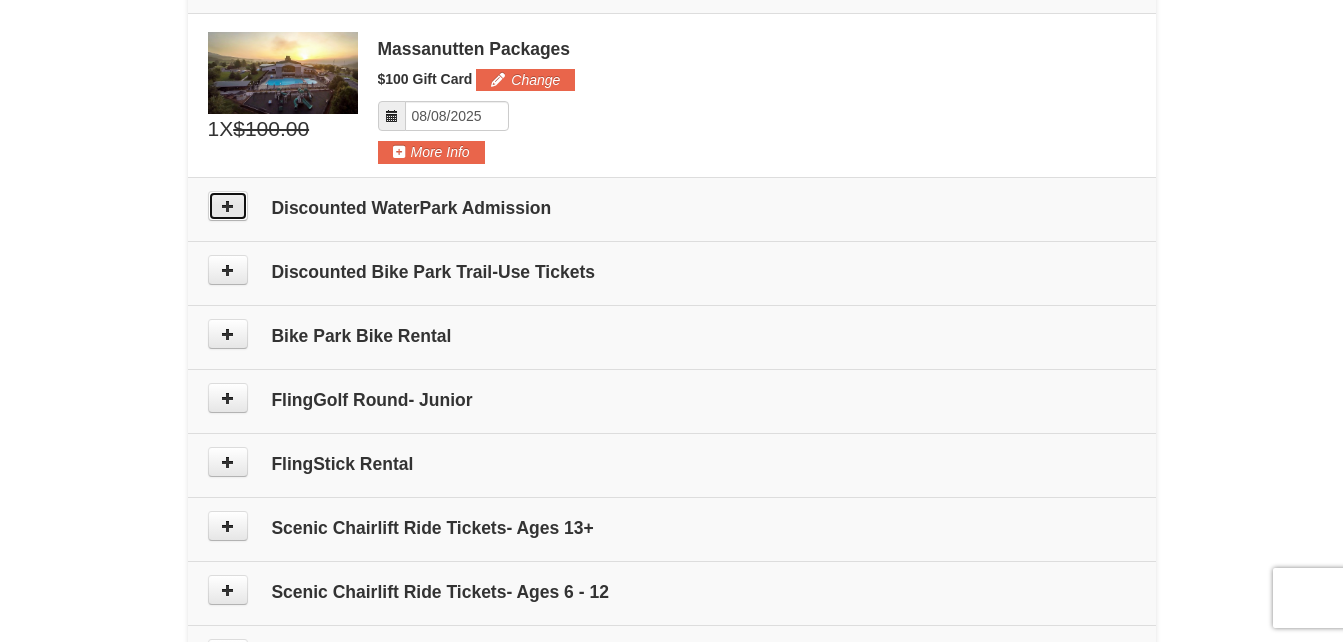 click at bounding box center [228, 206] 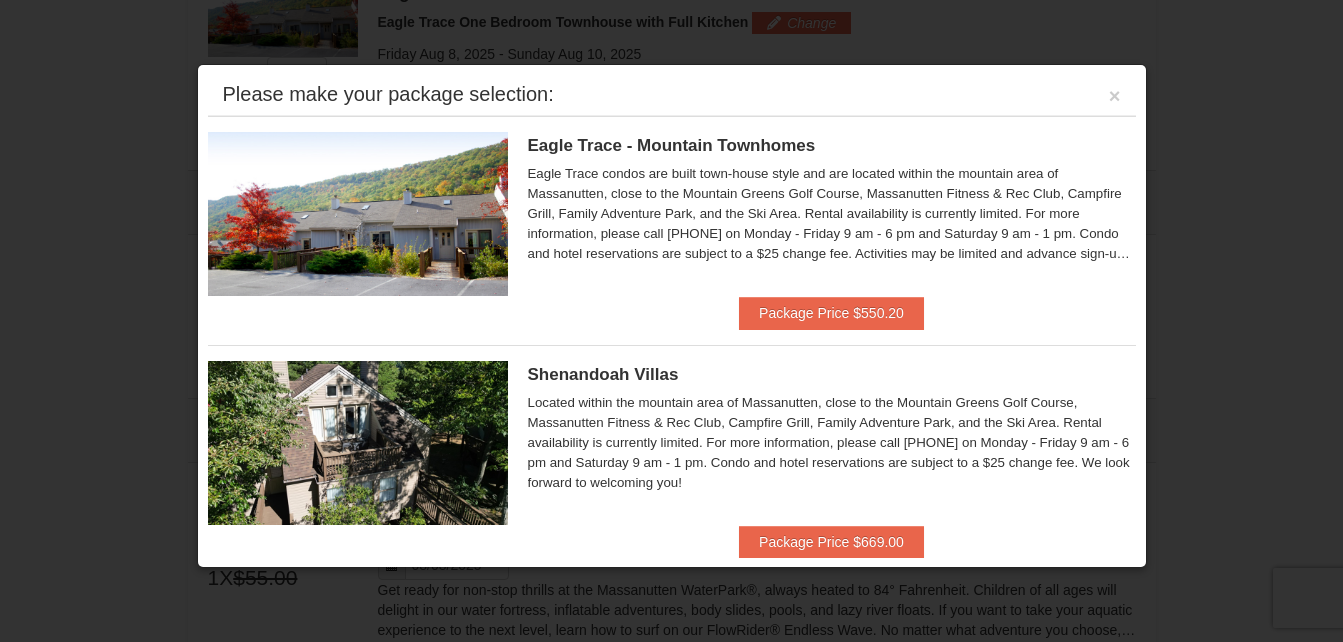 scroll, scrollTop: 616, scrollLeft: 0, axis: vertical 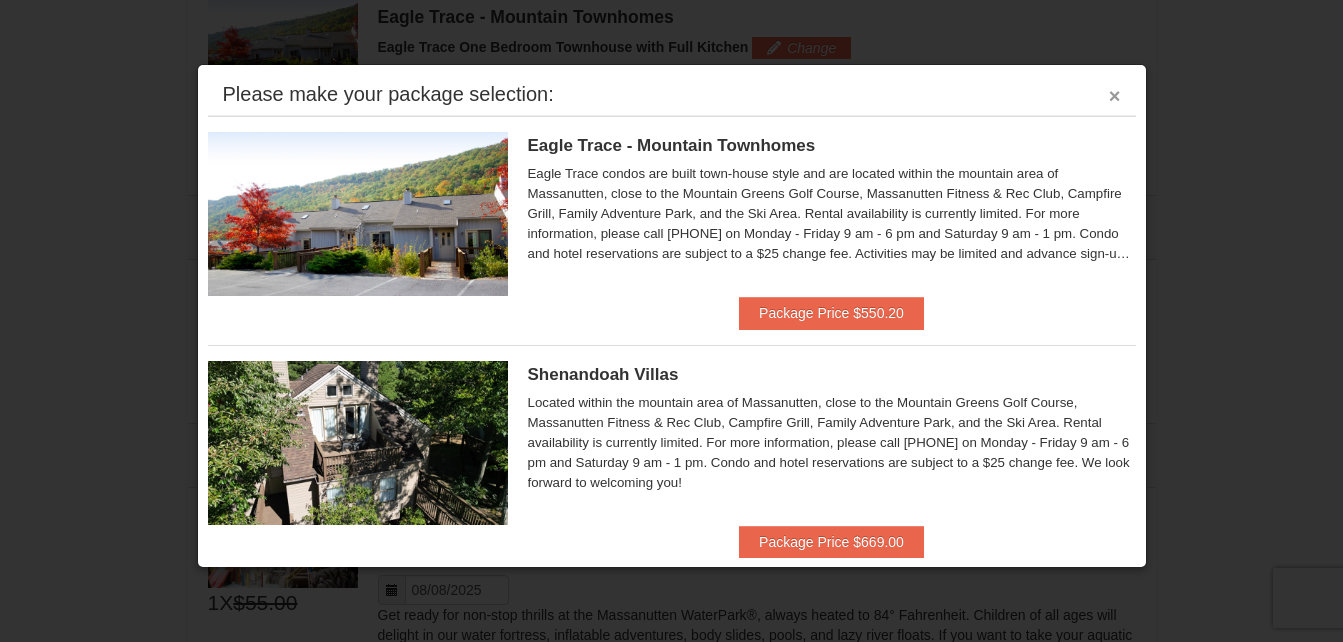click on "×" at bounding box center [1115, 96] 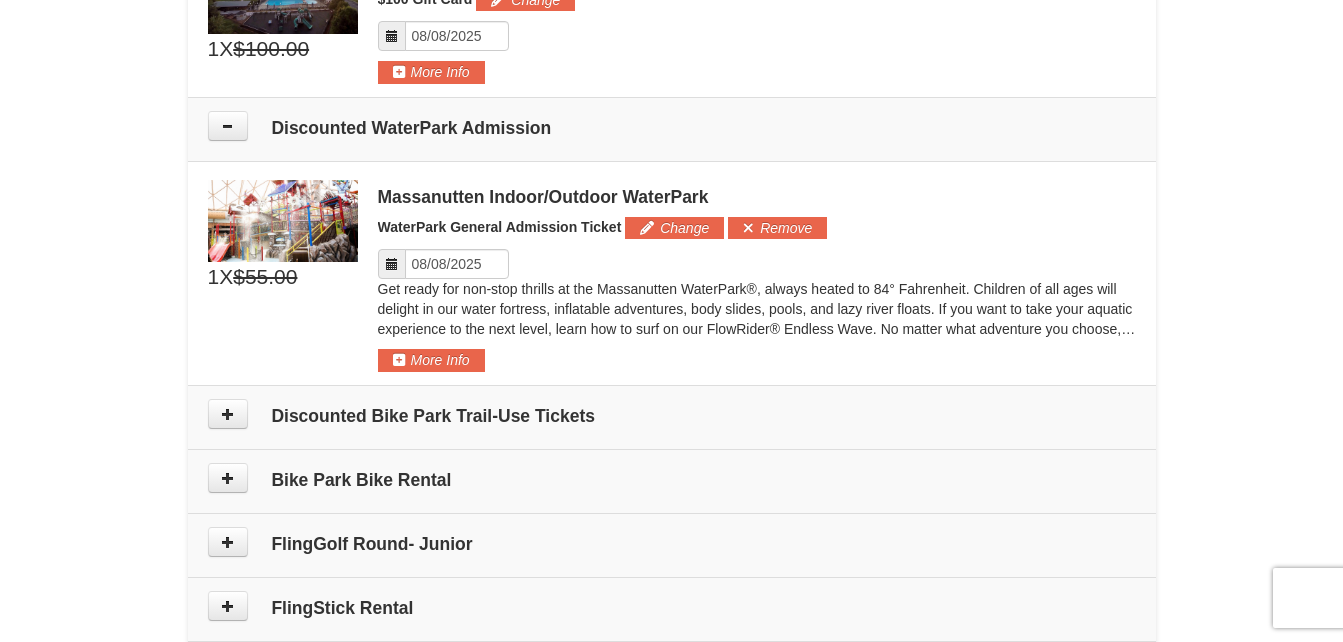 scroll, scrollTop: 939, scrollLeft: 0, axis: vertical 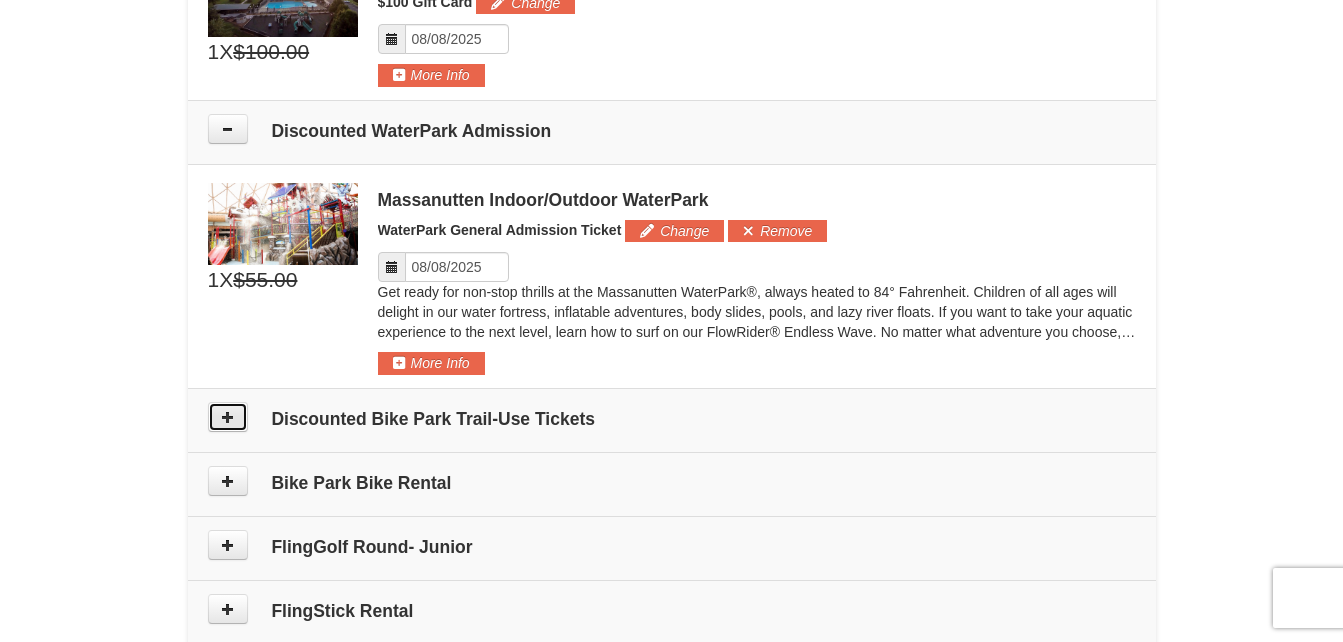 click at bounding box center [228, 417] 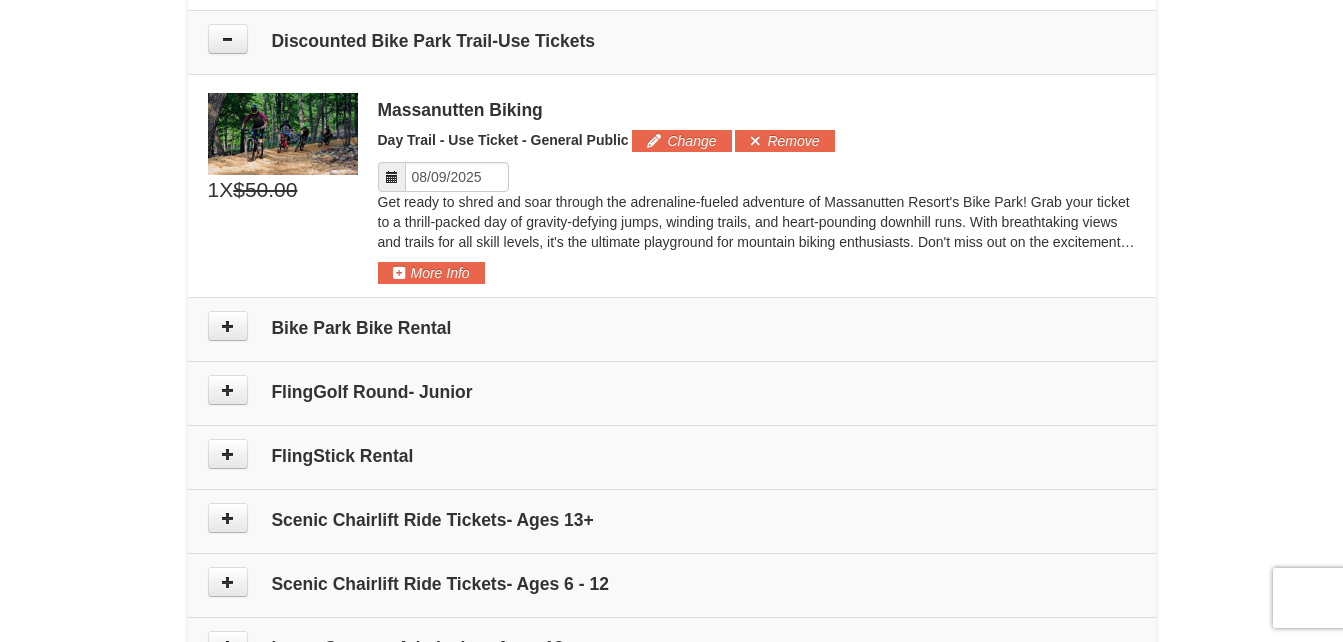 scroll, scrollTop: 1327, scrollLeft: 0, axis: vertical 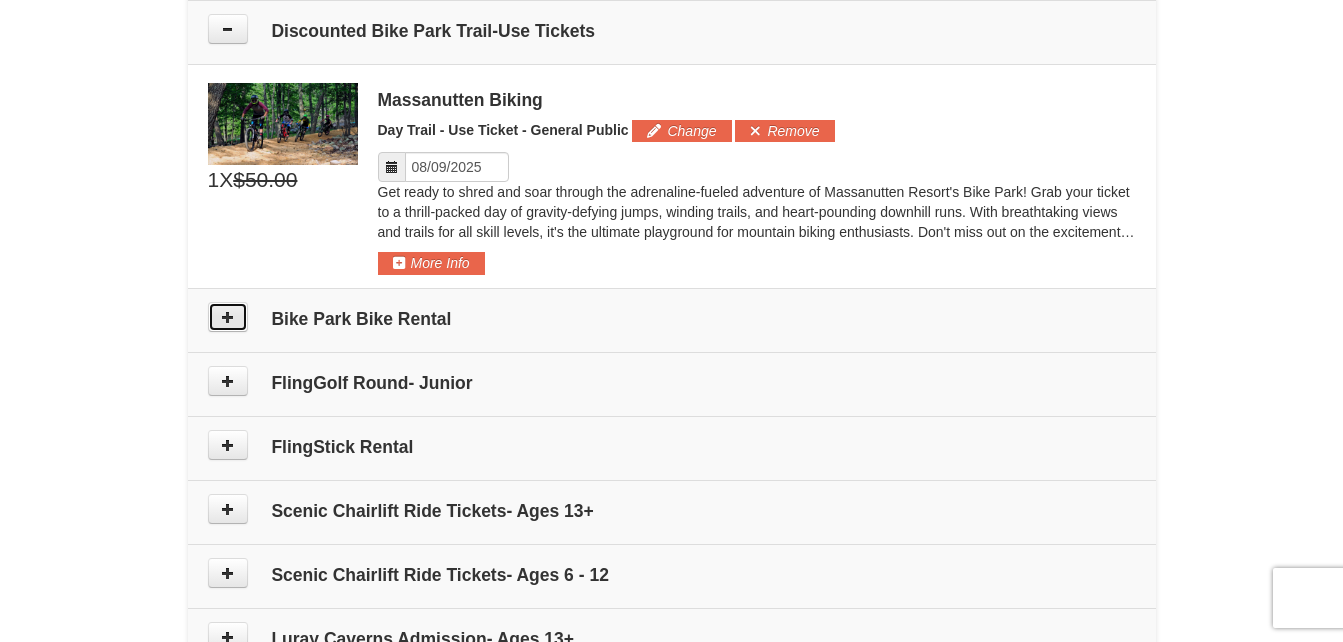 click at bounding box center [228, 317] 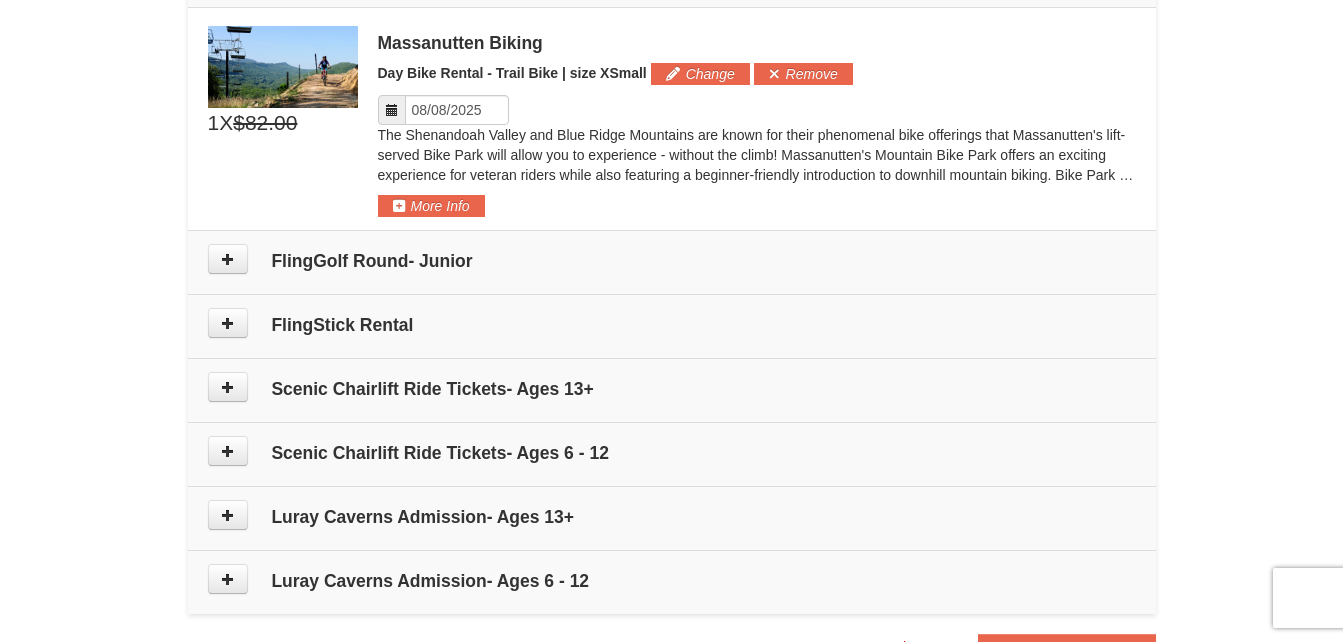 scroll, scrollTop: 1673, scrollLeft: 0, axis: vertical 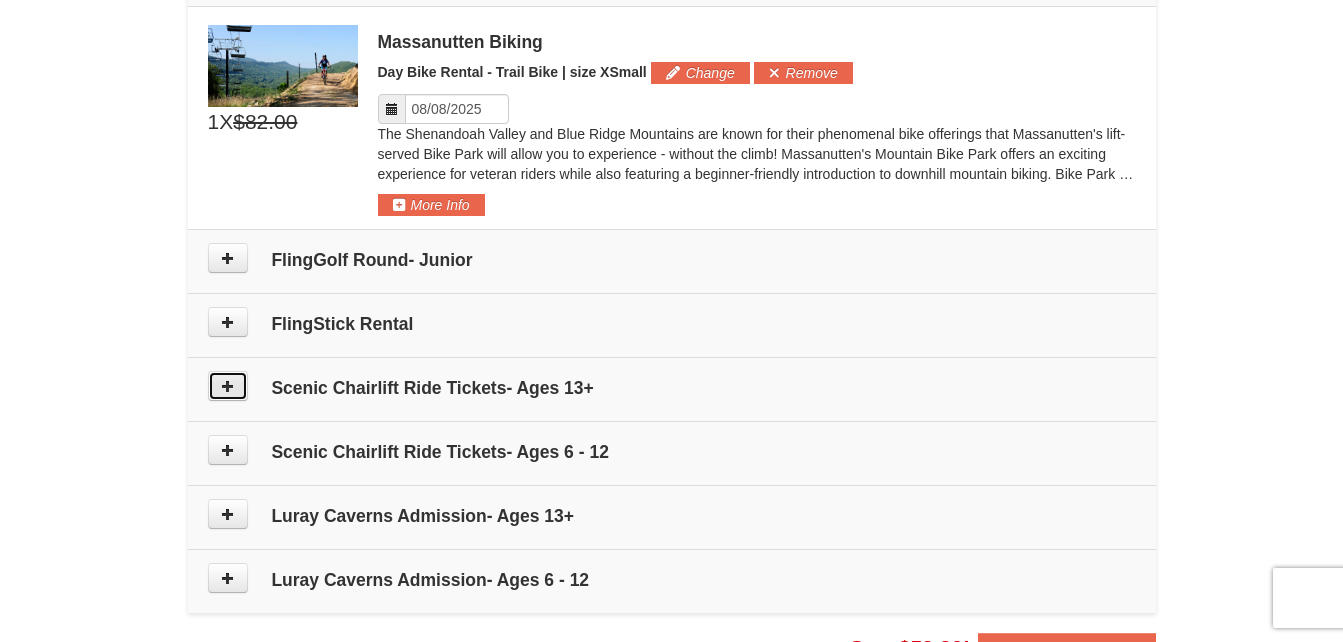 click at bounding box center [228, 386] 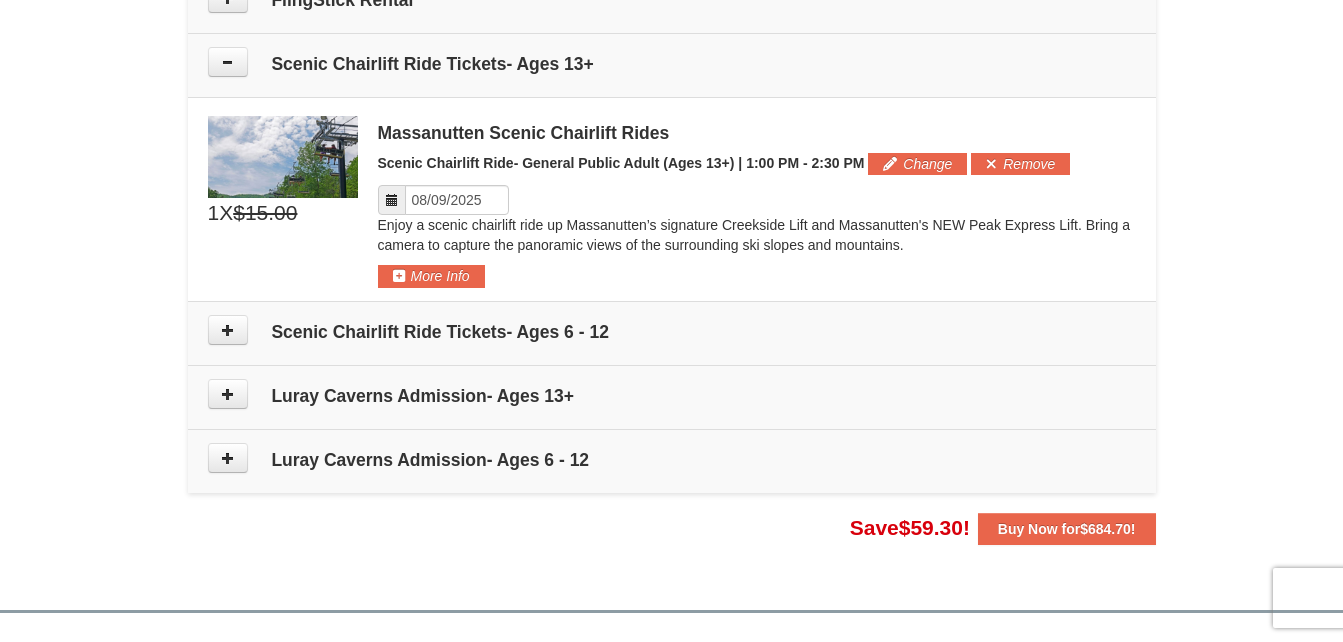 scroll, scrollTop: 2031, scrollLeft: 0, axis: vertical 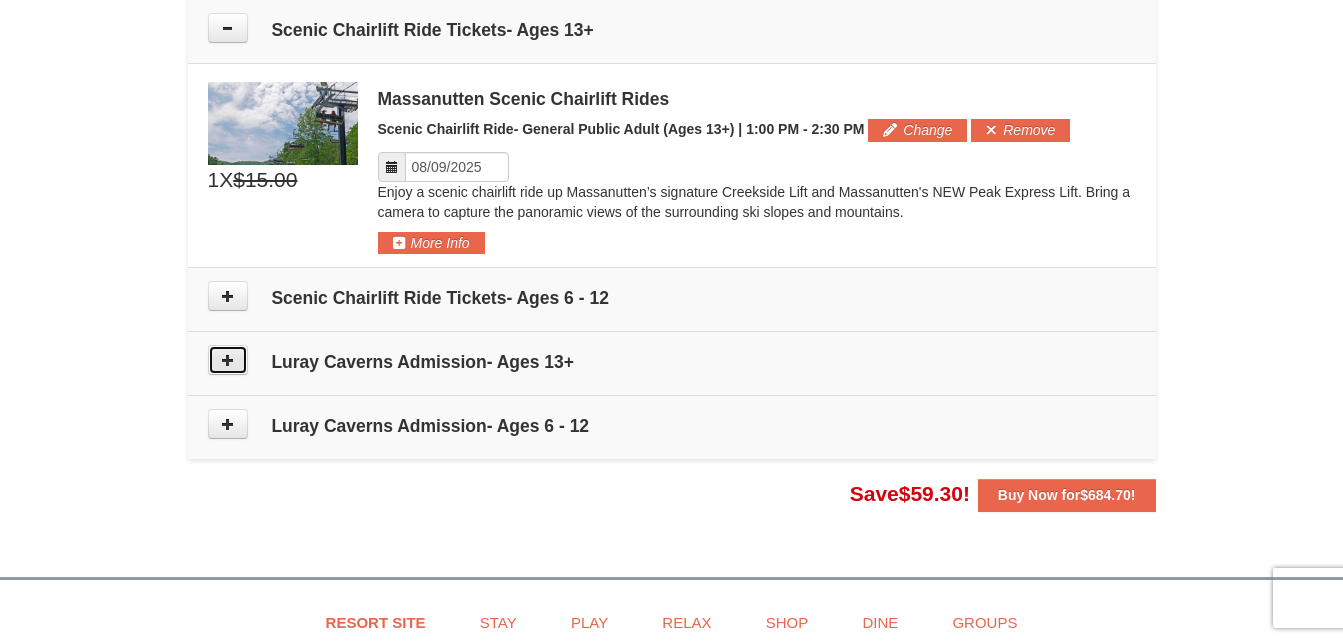 click at bounding box center (228, 360) 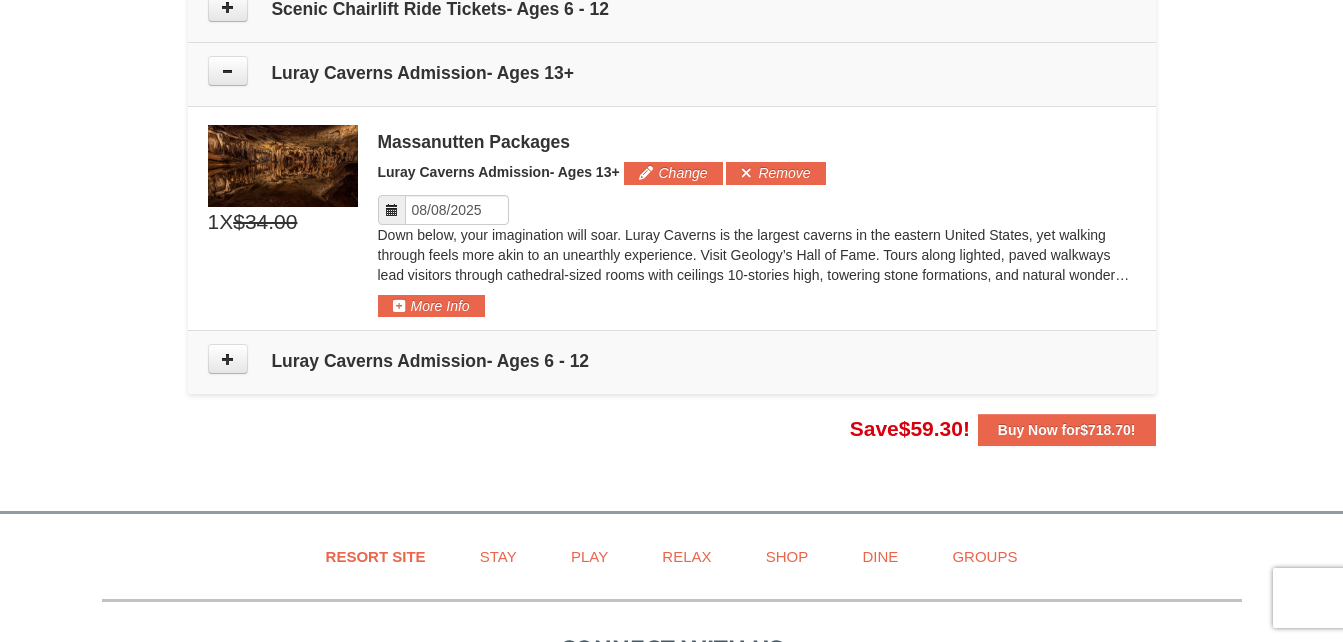 scroll, scrollTop: 2363, scrollLeft: 0, axis: vertical 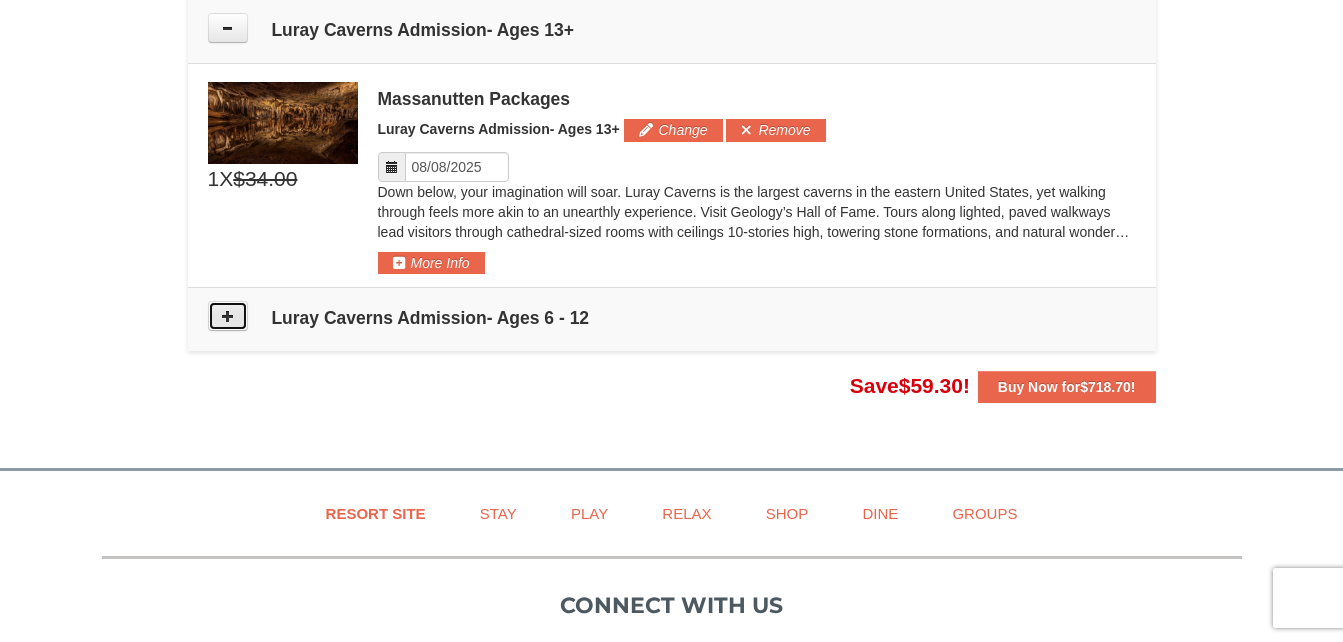 click at bounding box center (228, 316) 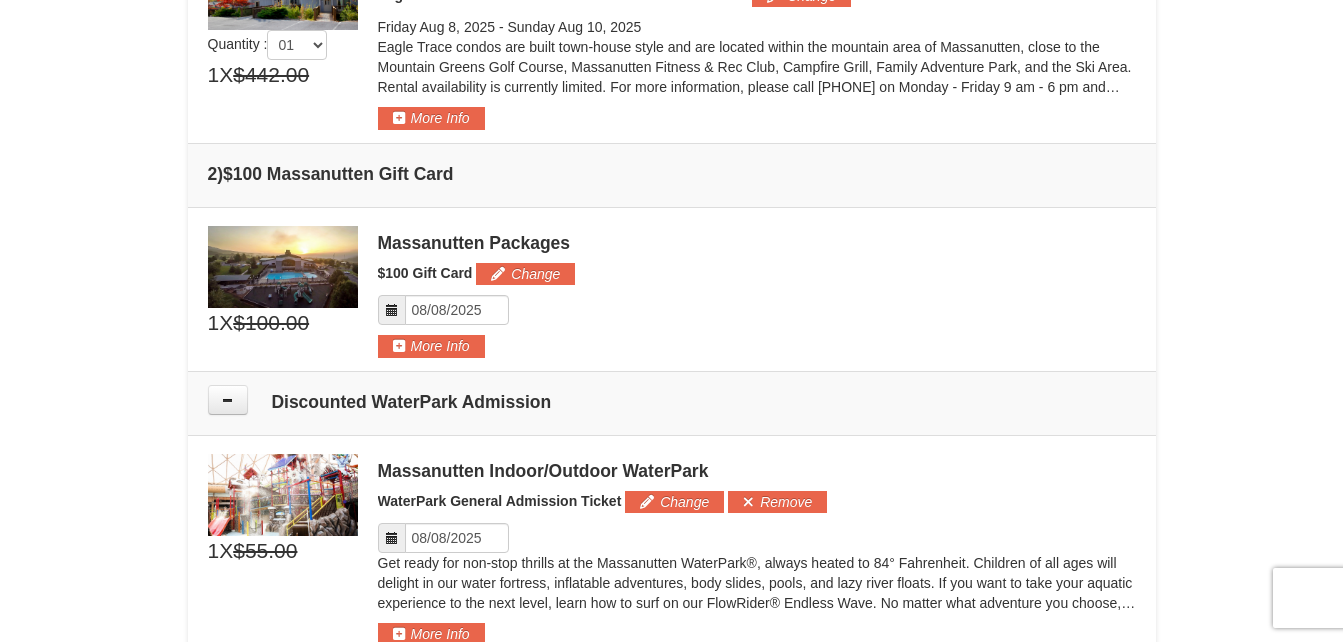 scroll, scrollTop: 669, scrollLeft: 0, axis: vertical 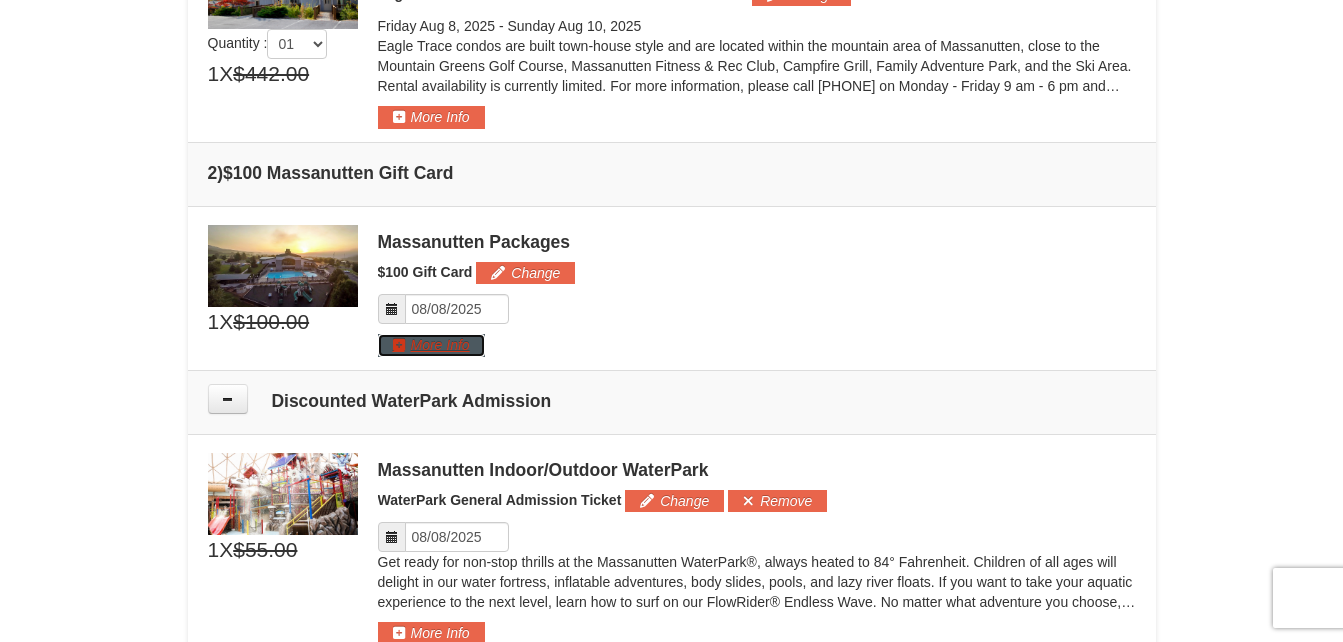 click on "More Info" at bounding box center [431, 345] 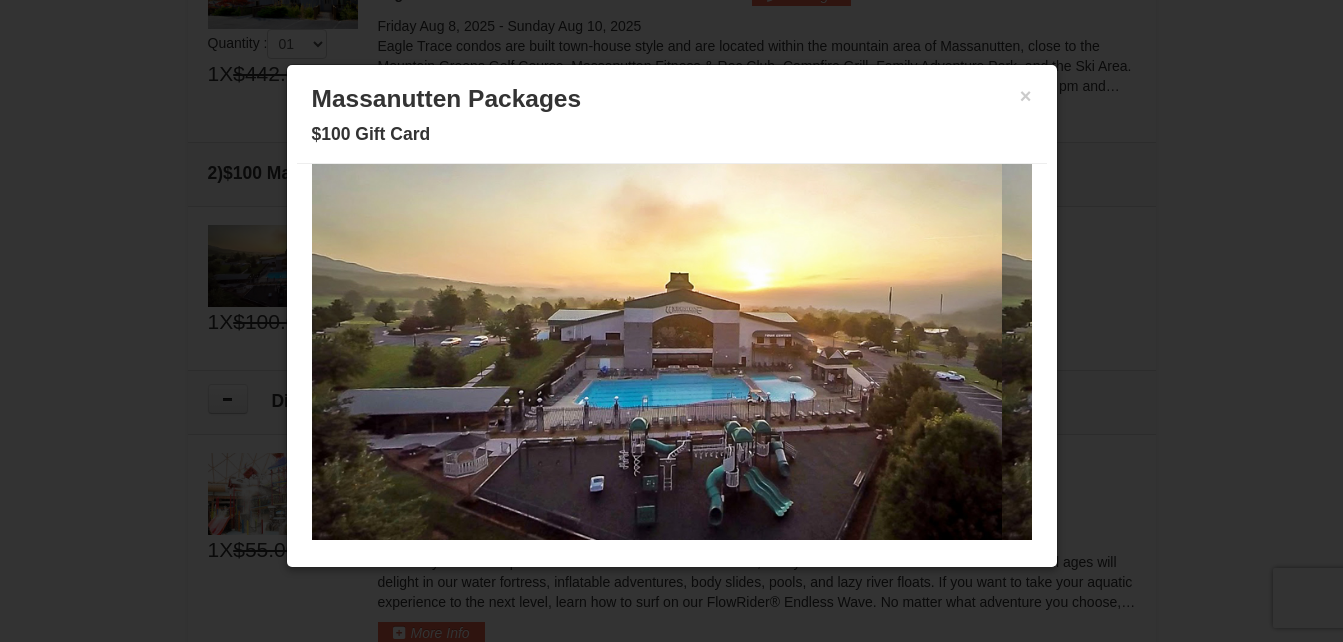 scroll, scrollTop: 0, scrollLeft: 0, axis: both 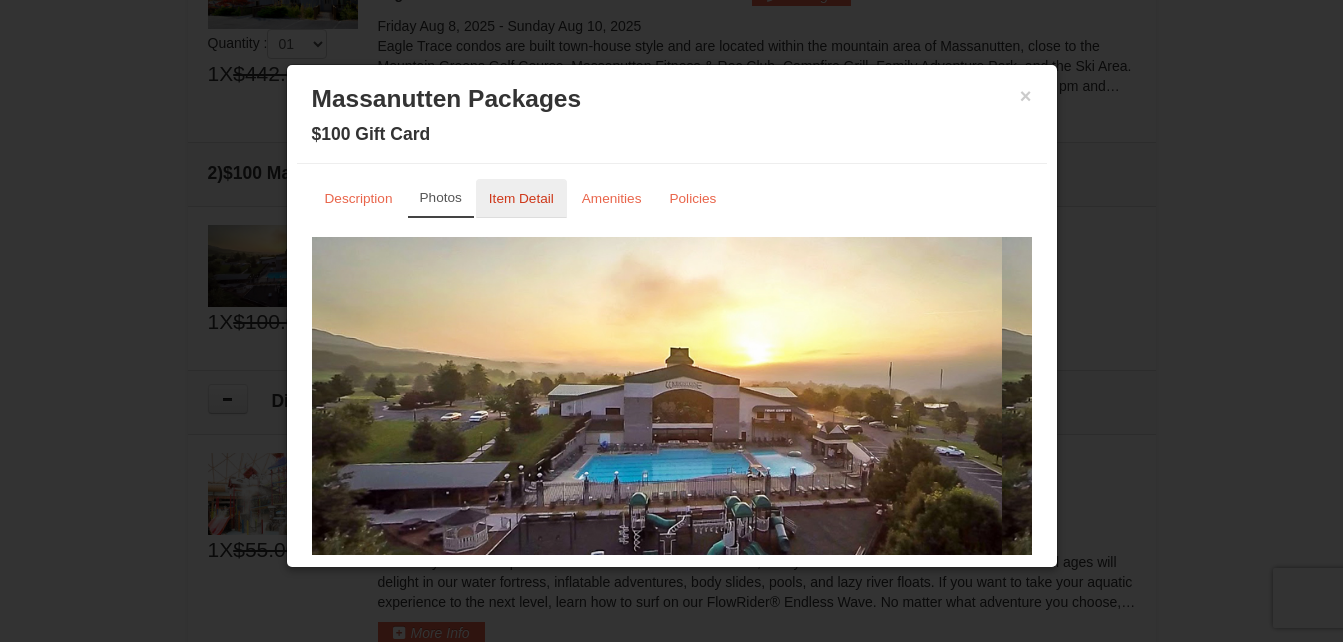 click on "Item Detail" at bounding box center [521, 198] 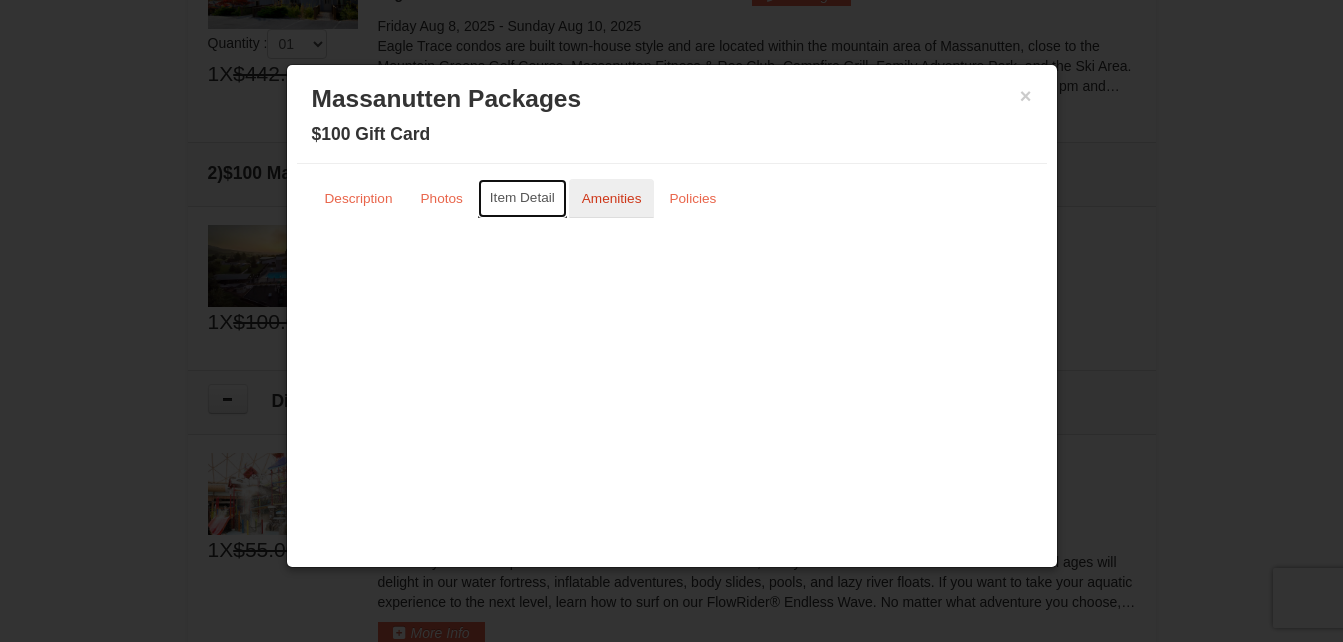 scroll, scrollTop: 670, scrollLeft: 0, axis: vertical 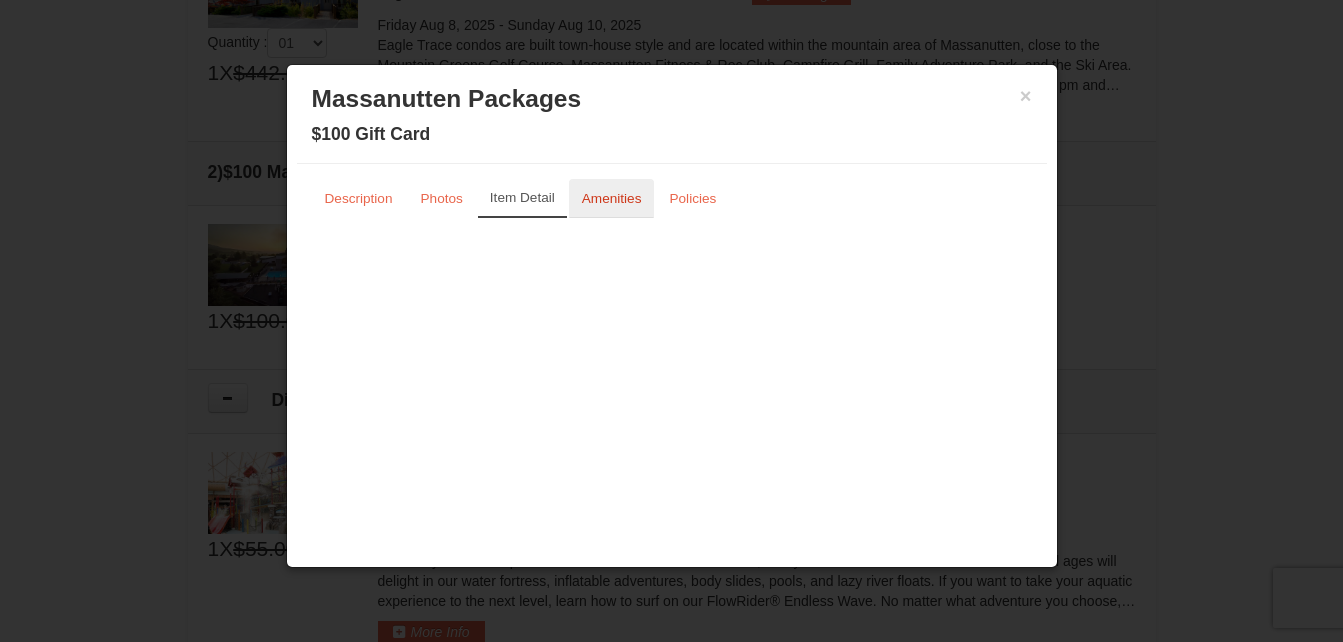 click on "Amenities" at bounding box center (612, 198) 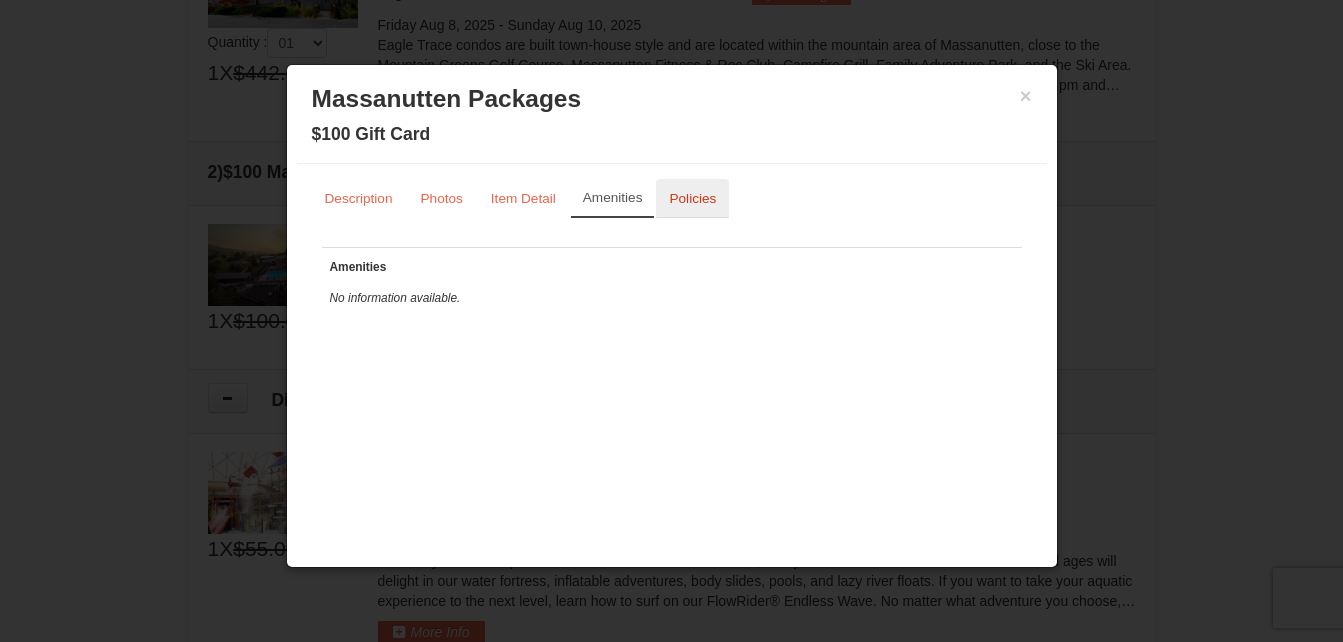 click on "Policies" at bounding box center (692, 198) 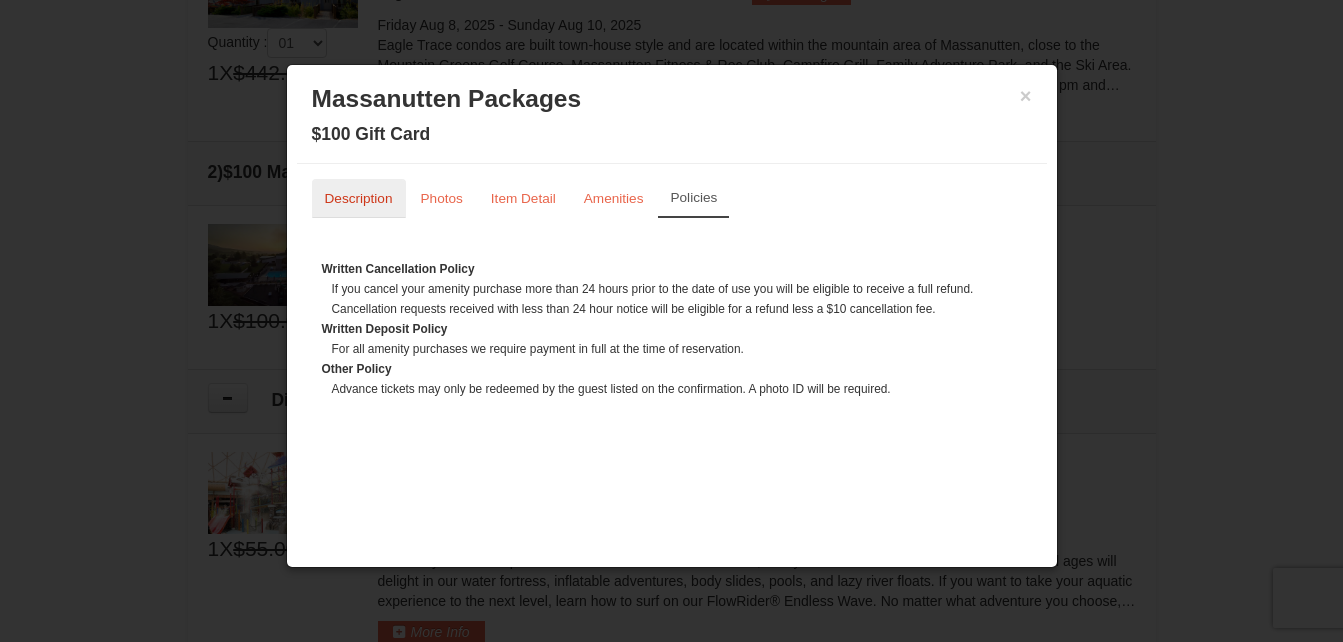click on "Description" at bounding box center [359, 198] 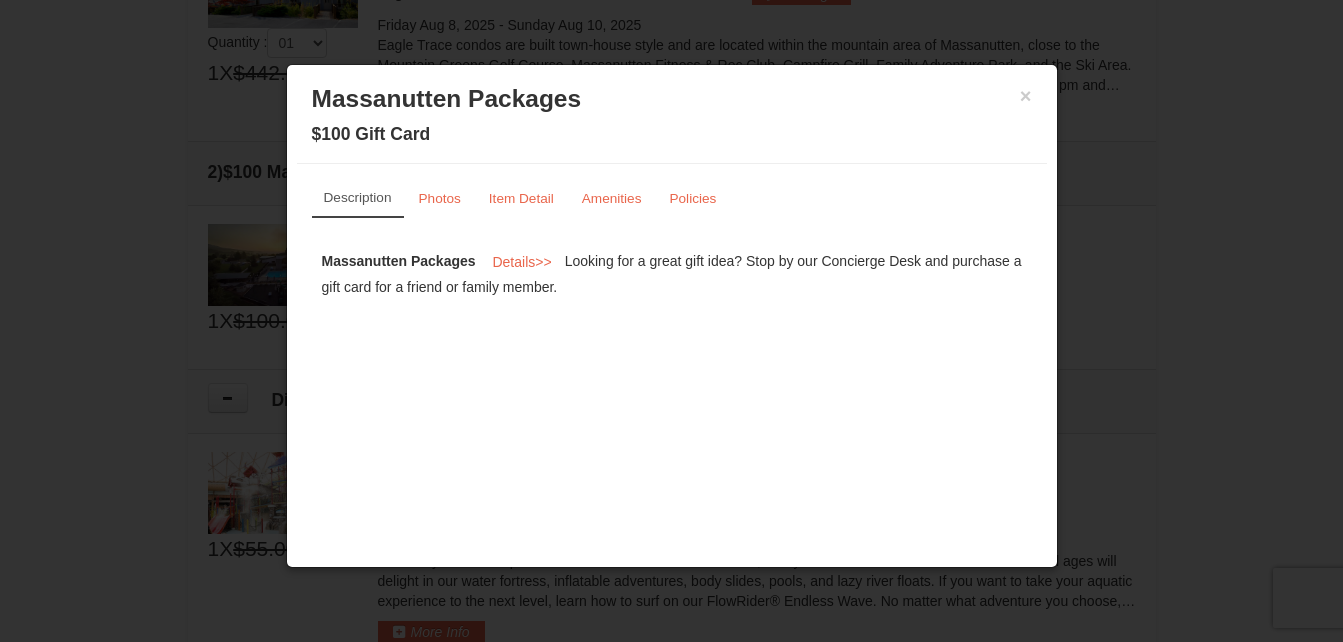 click on "×
Massanutten Packages  $100 Gift Card" at bounding box center [672, 119] 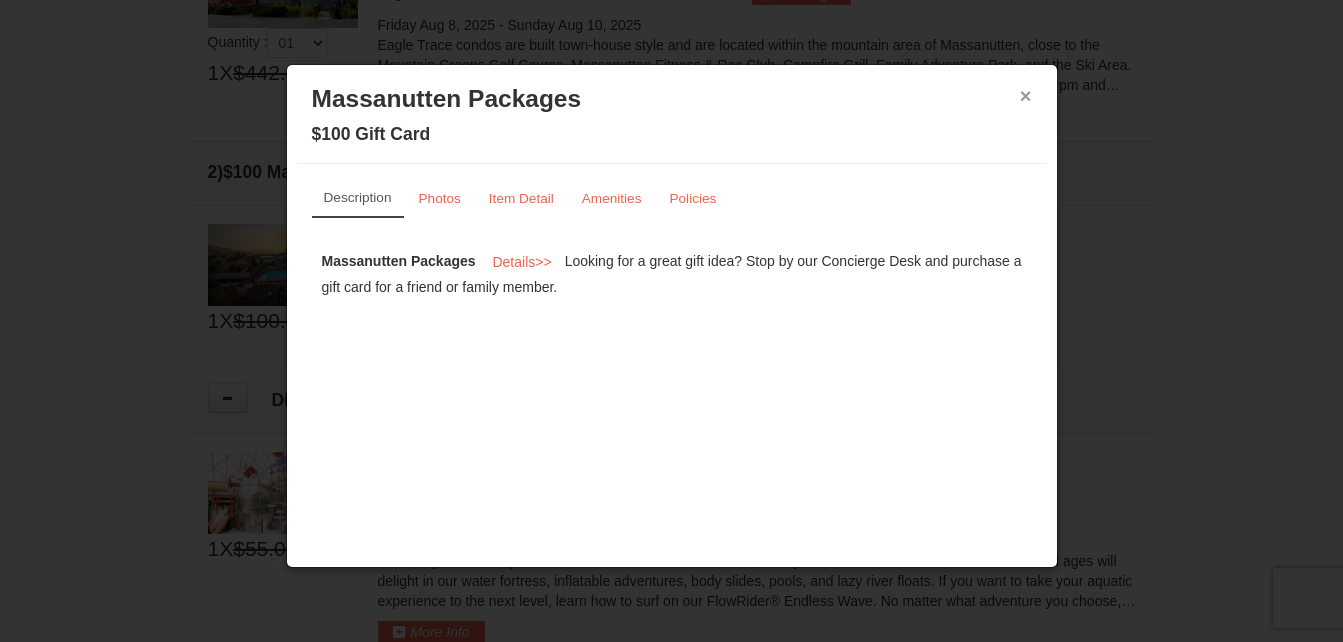 click on "×" at bounding box center [1026, 96] 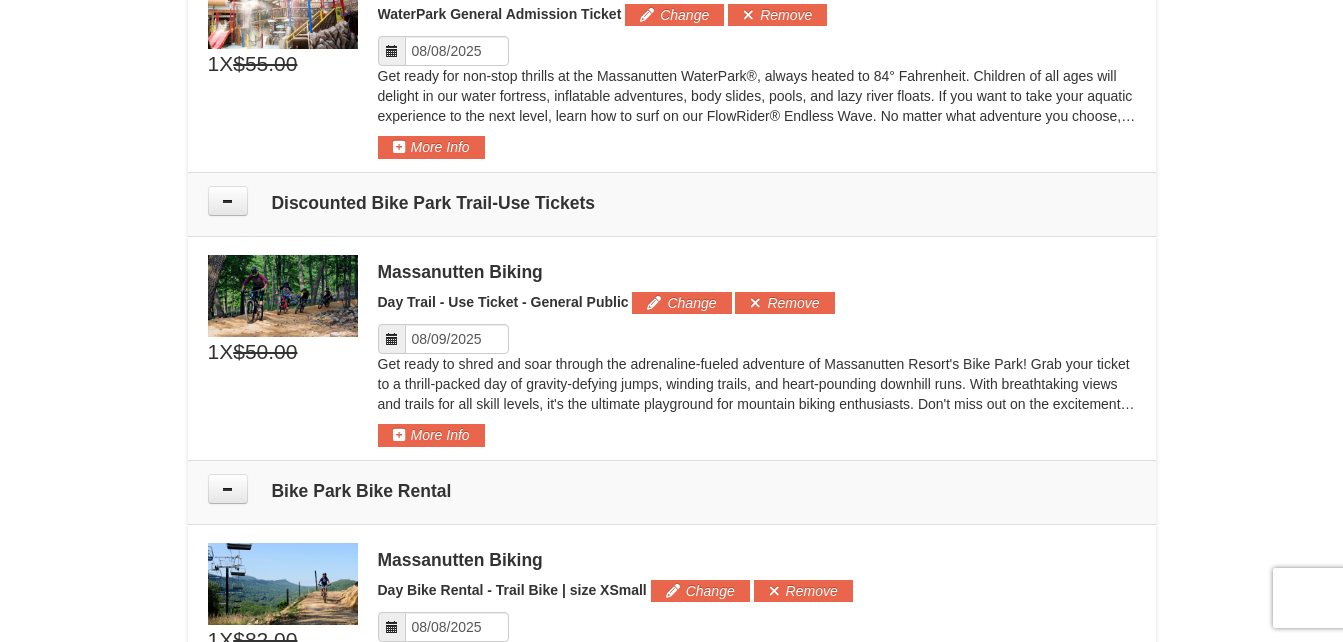 scroll, scrollTop: 1156, scrollLeft: 0, axis: vertical 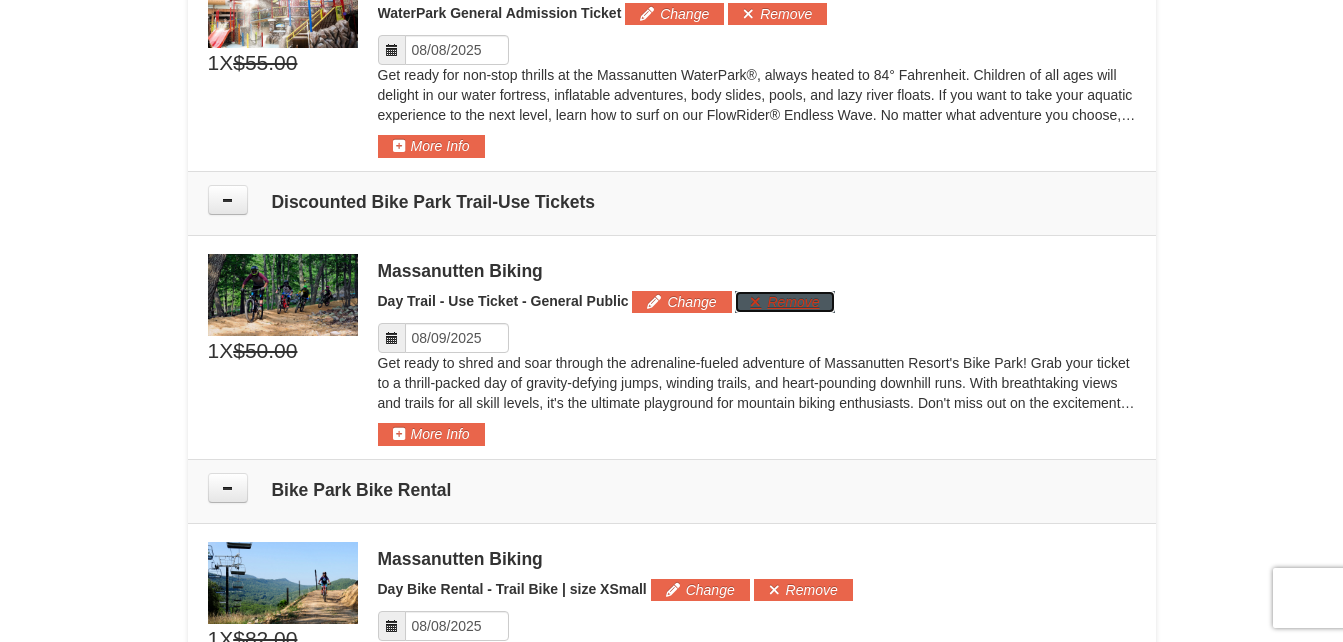 click on "Remove" at bounding box center [784, 302] 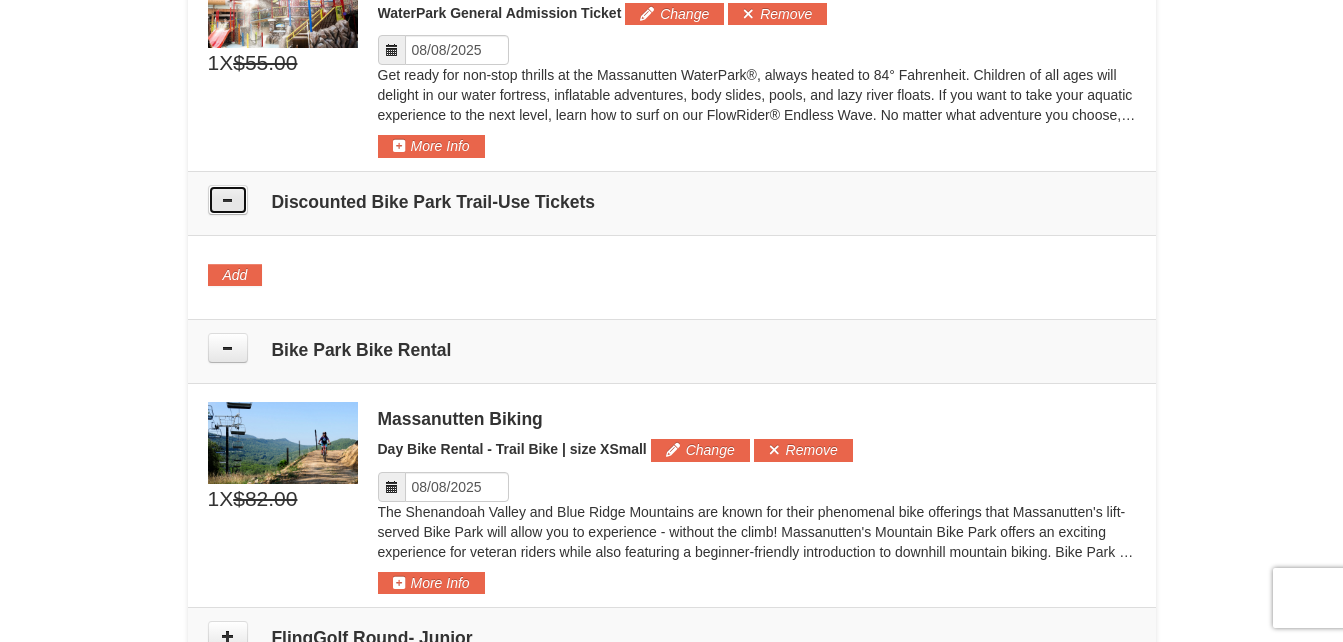 click at bounding box center (228, 200) 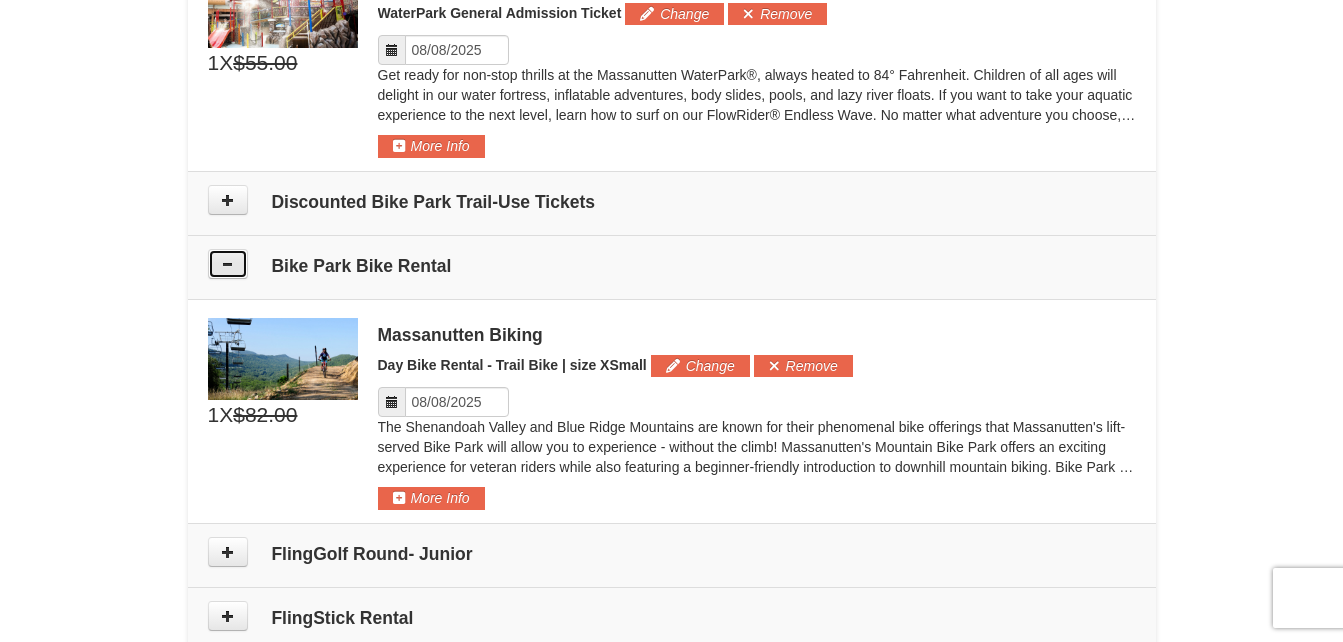 click at bounding box center [228, 264] 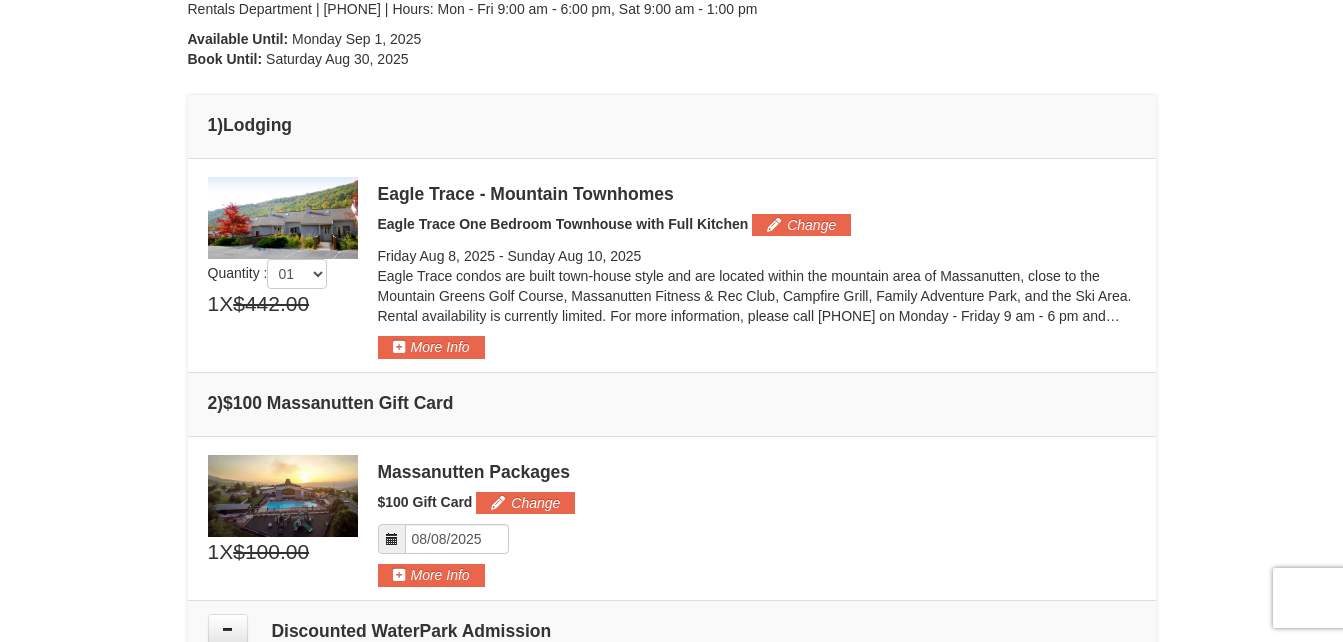 scroll, scrollTop: 440, scrollLeft: 0, axis: vertical 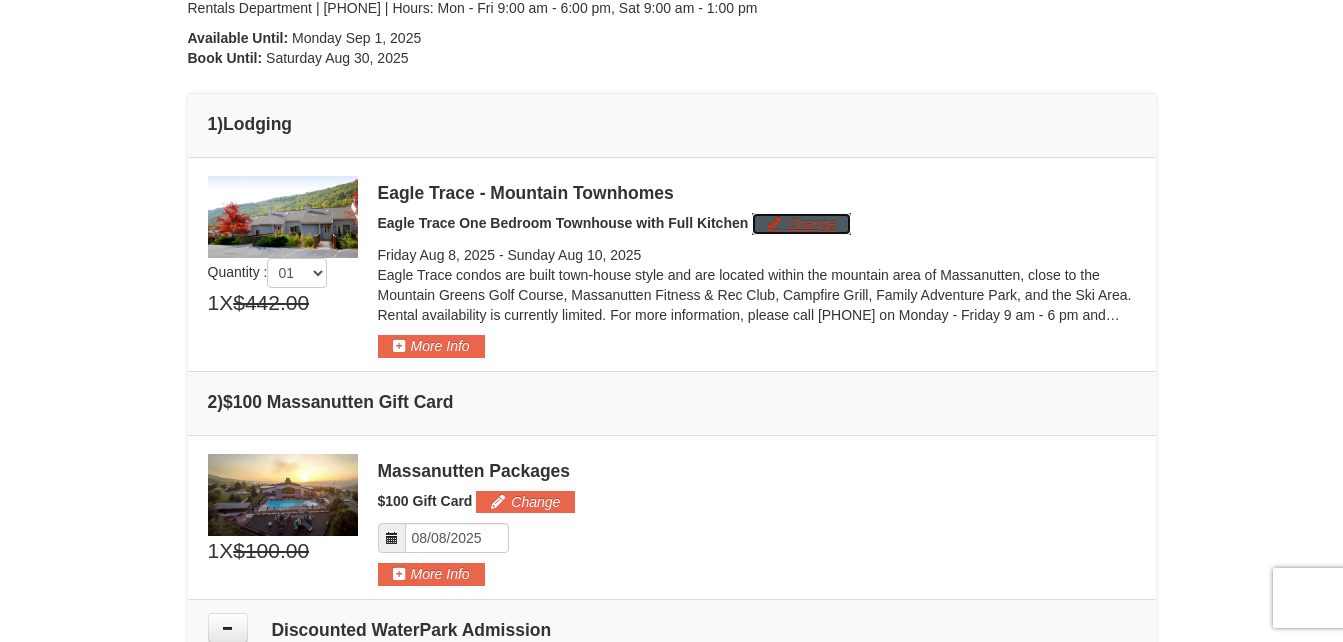 click on "Change" at bounding box center (801, 224) 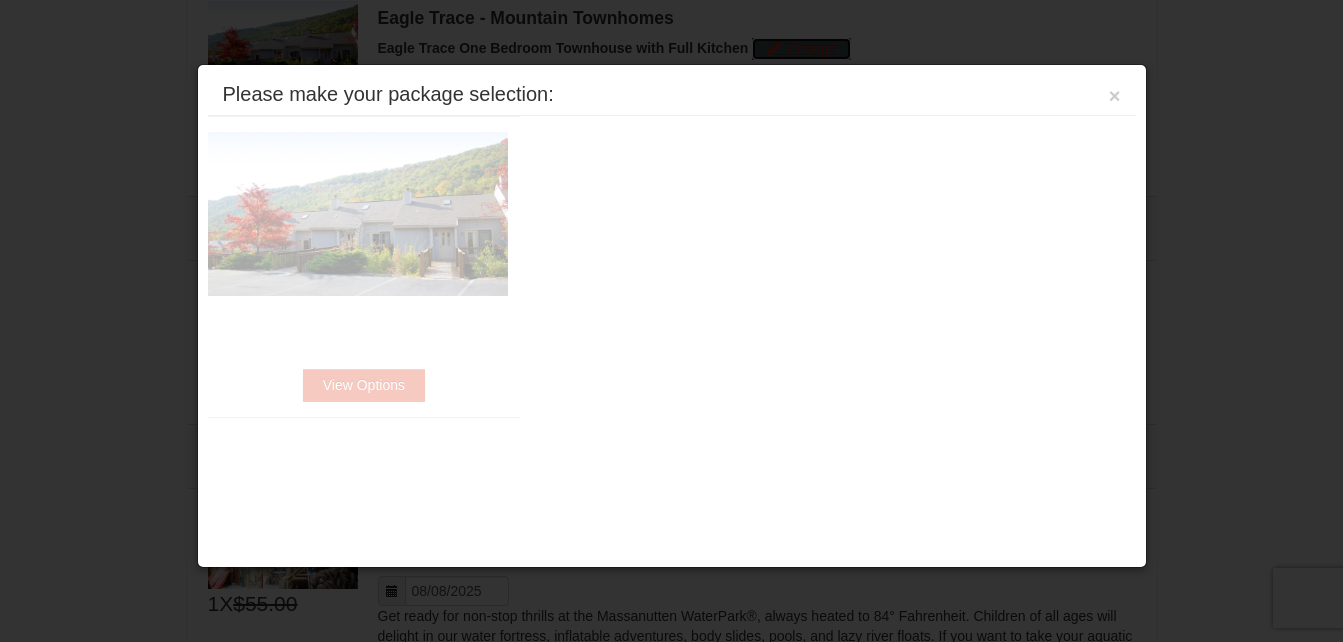 scroll, scrollTop: 616, scrollLeft: 0, axis: vertical 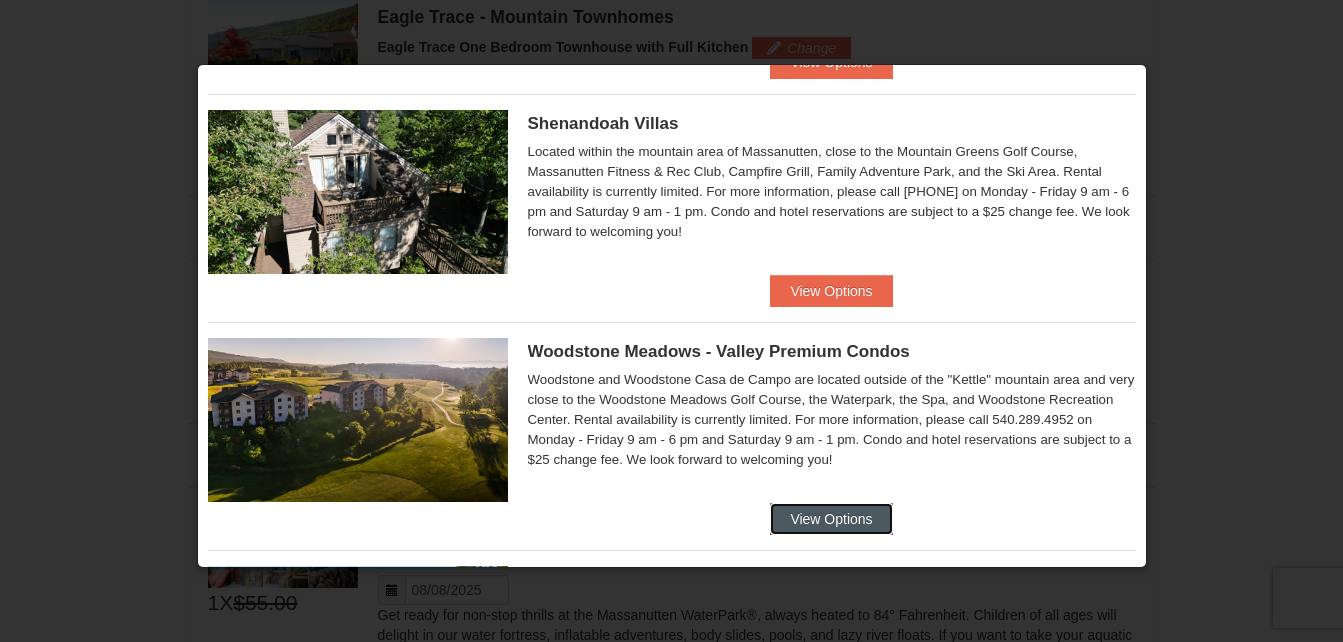 click on "View Options" at bounding box center [831, 519] 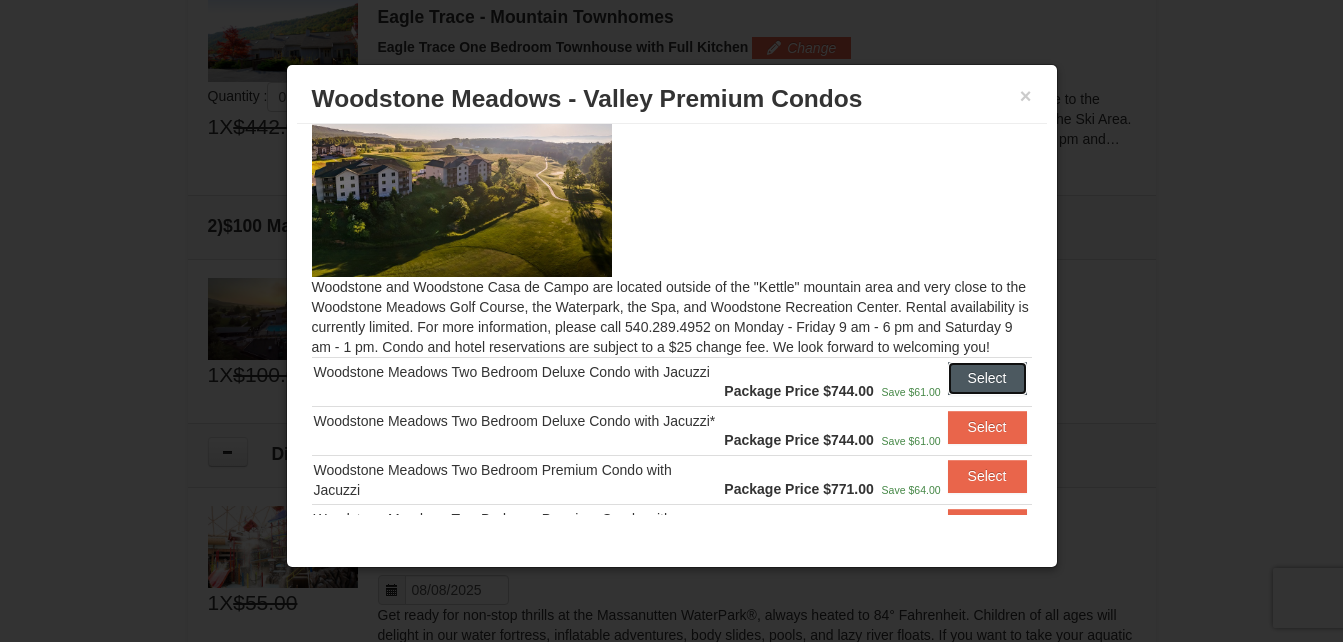 click on "Select" at bounding box center (987, 378) 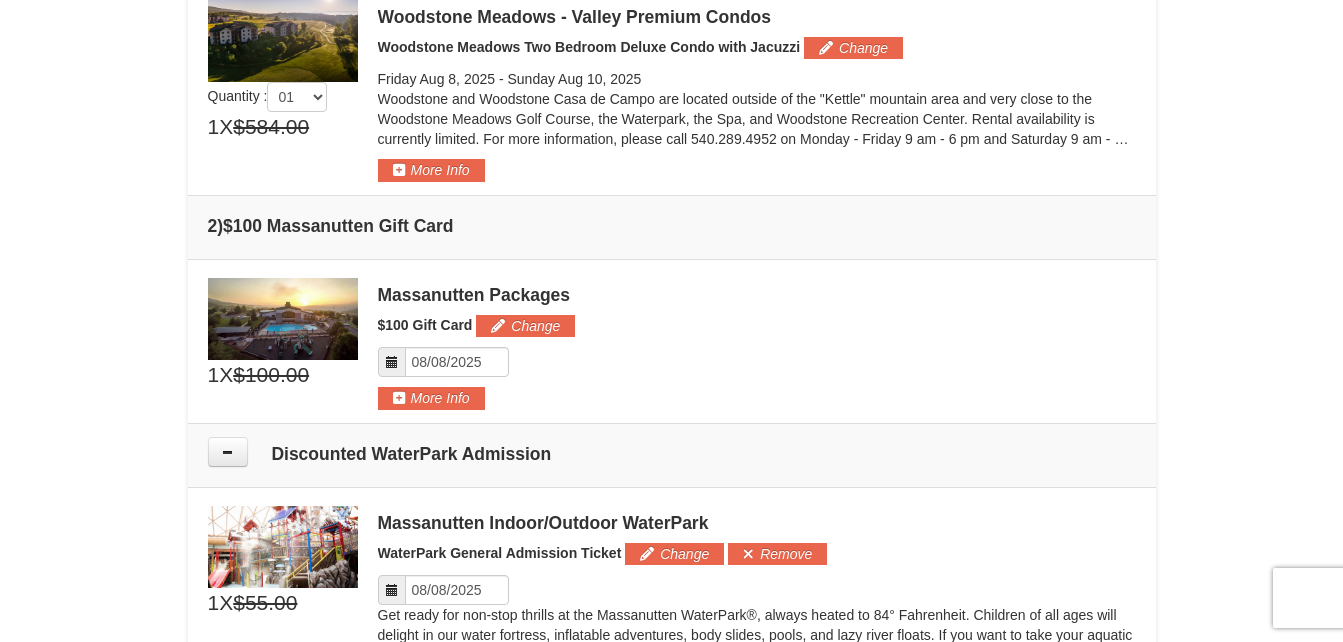 click on "Please make your package selection:
×" at bounding box center (672, 341) 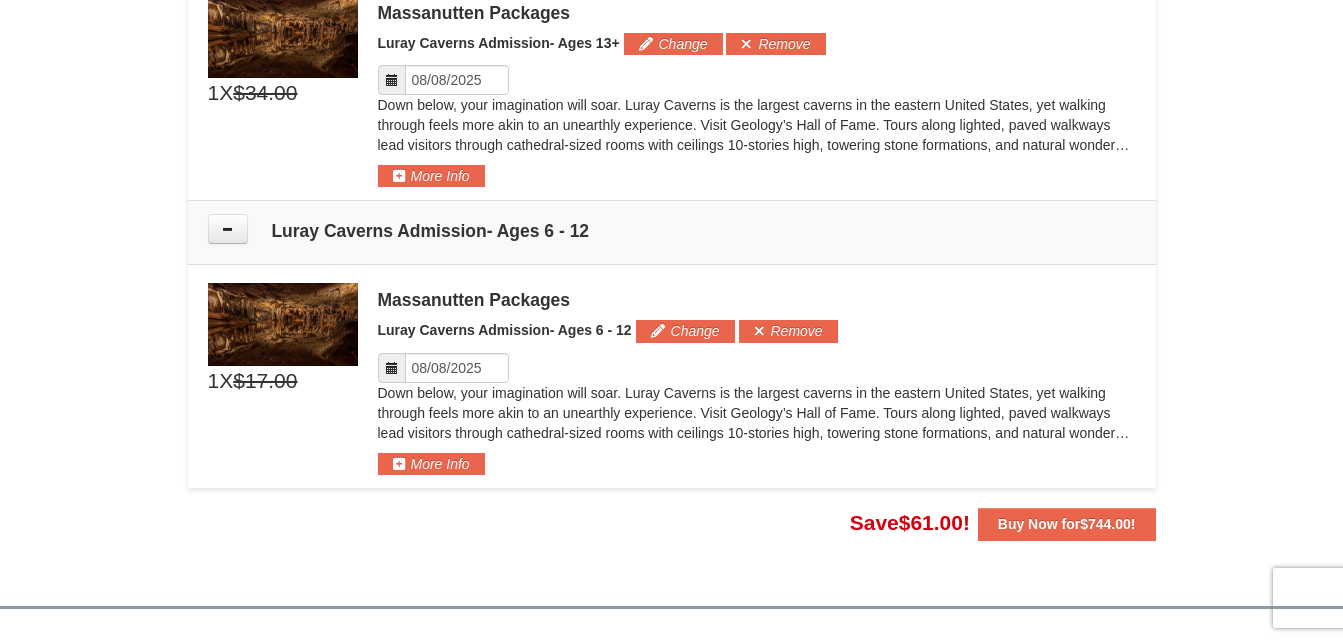 scroll, scrollTop: 2001, scrollLeft: 0, axis: vertical 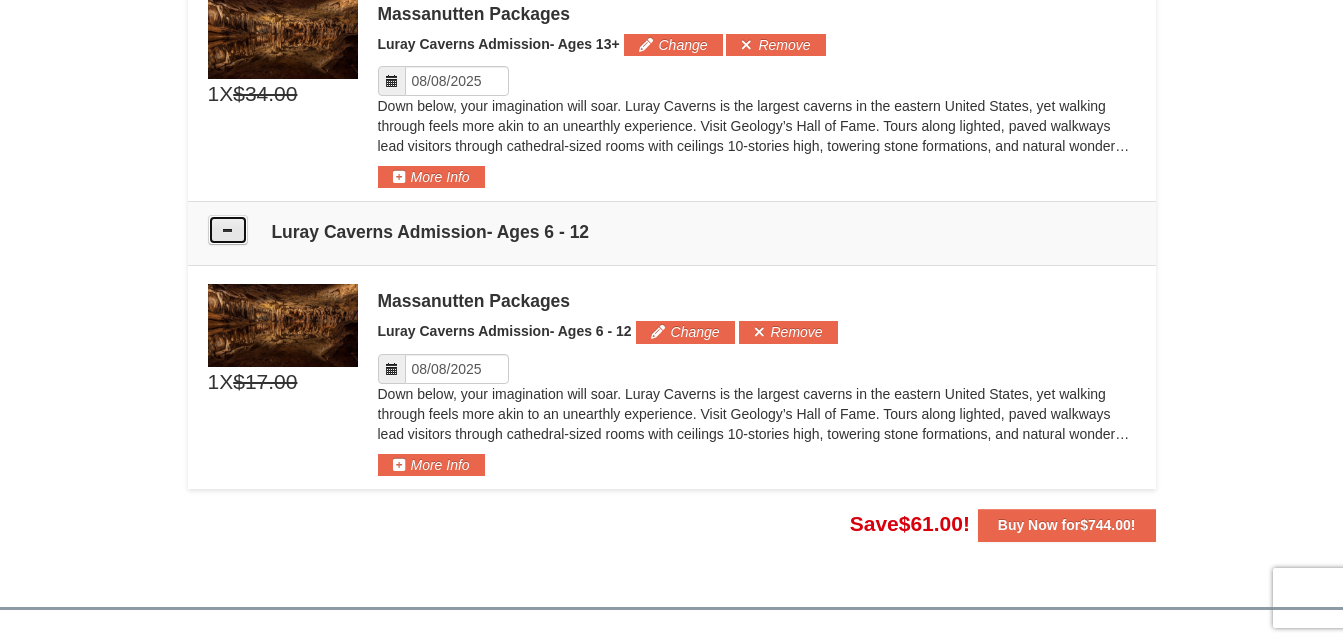 click at bounding box center (228, 230) 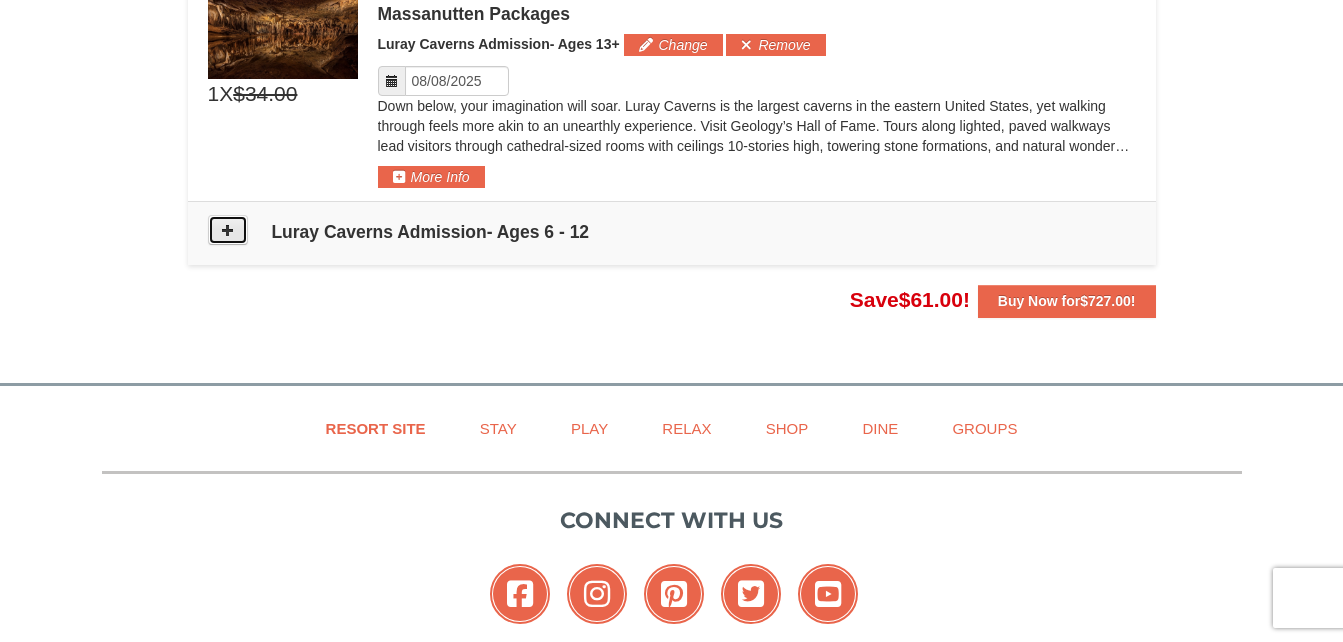 click at bounding box center [228, 230] 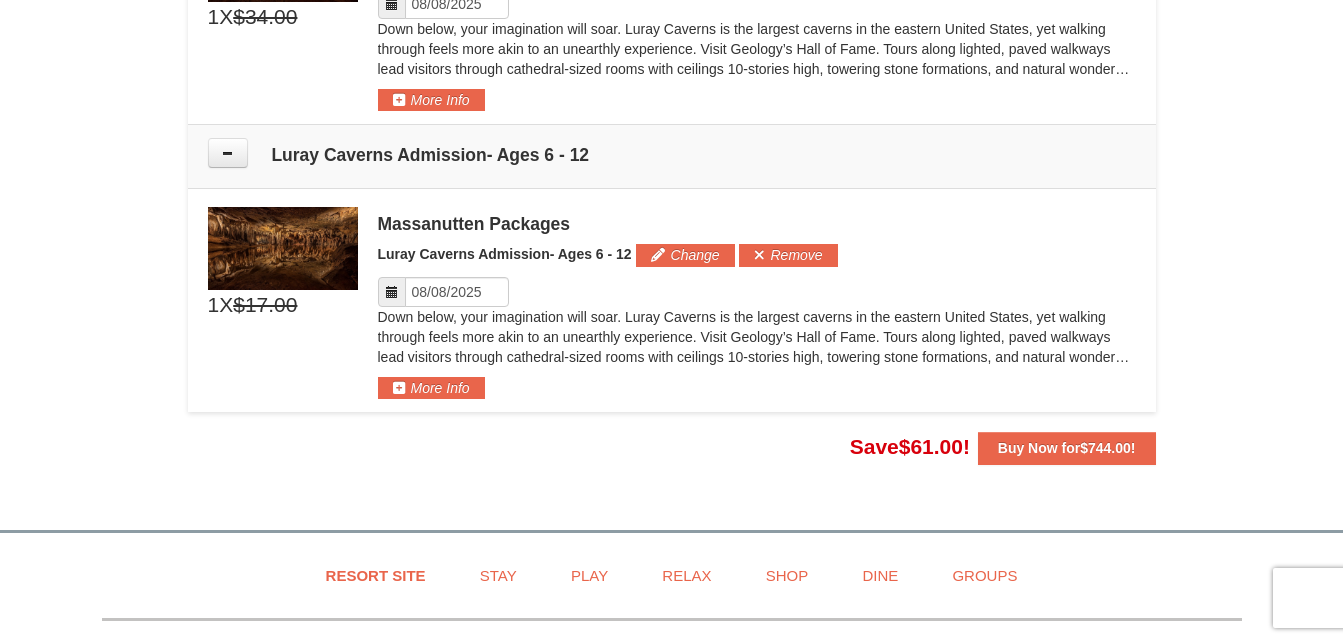 scroll, scrollTop: 2077, scrollLeft: 0, axis: vertical 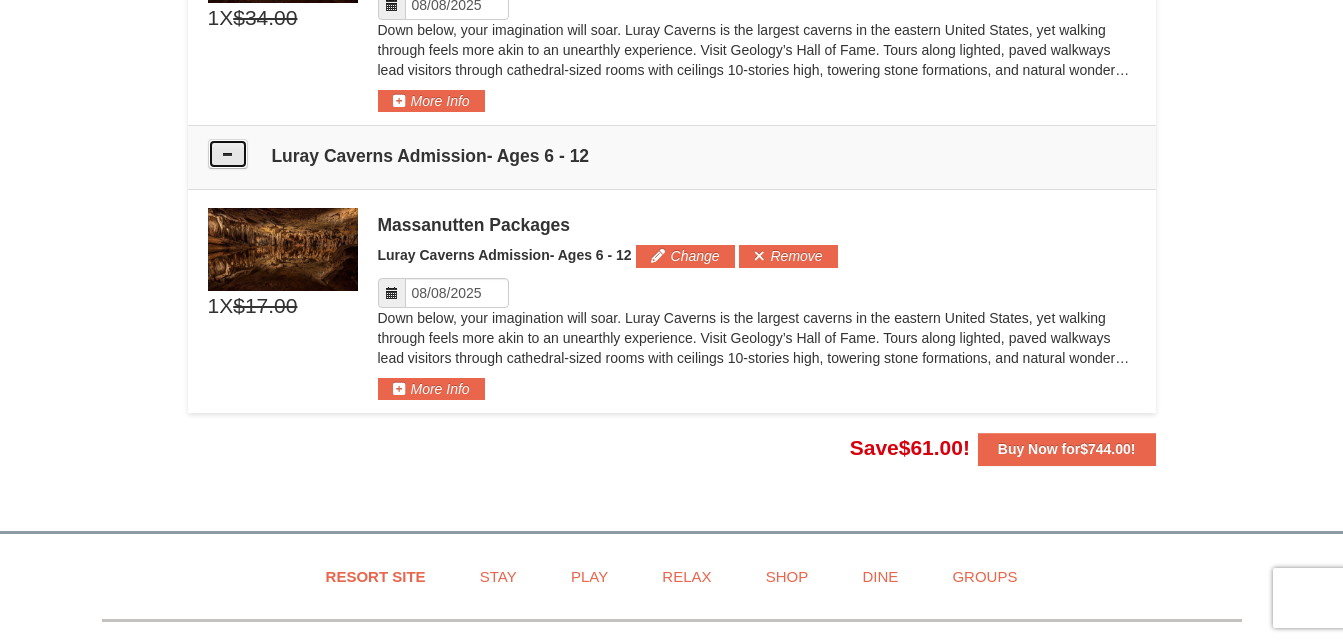 click at bounding box center [228, 154] 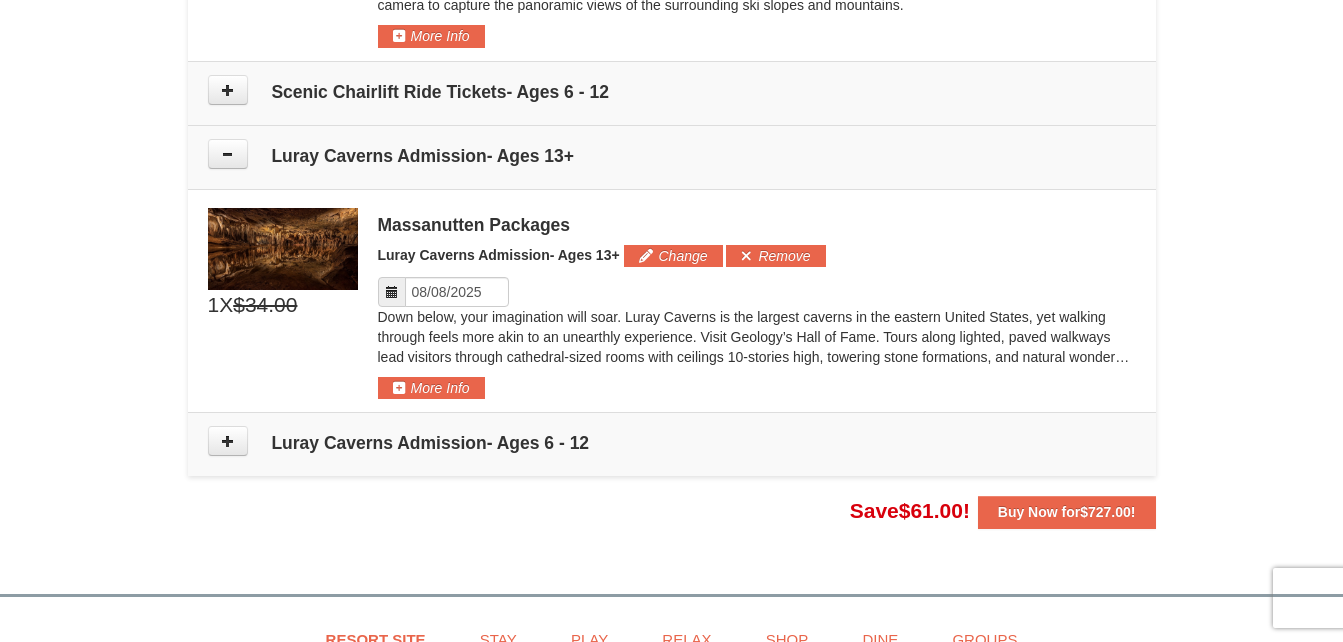 scroll, scrollTop: 1759, scrollLeft: 0, axis: vertical 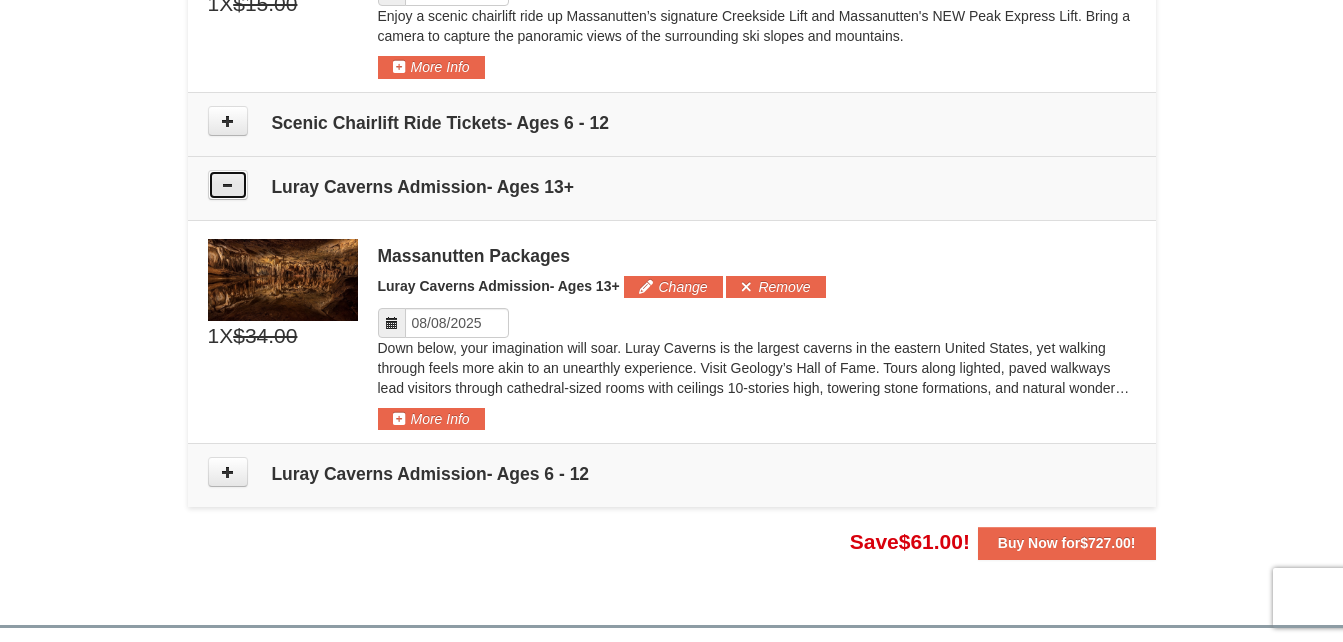 click at bounding box center [228, 185] 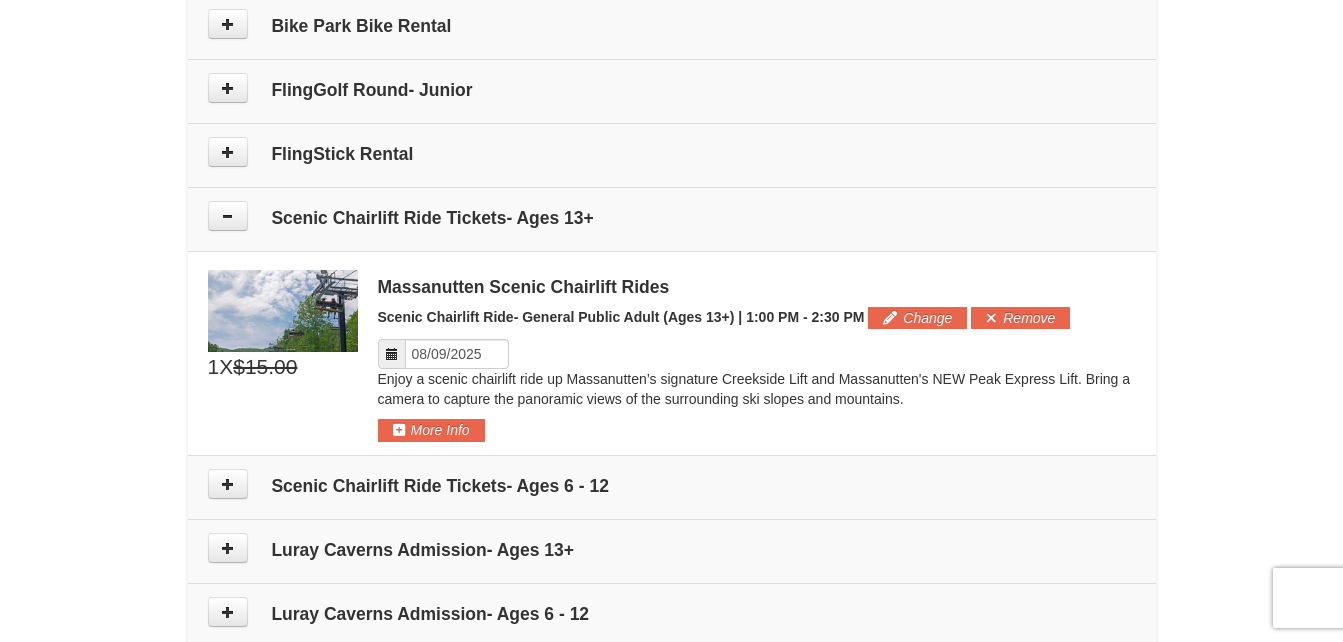 scroll, scrollTop: 1393, scrollLeft: 0, axis: vertical 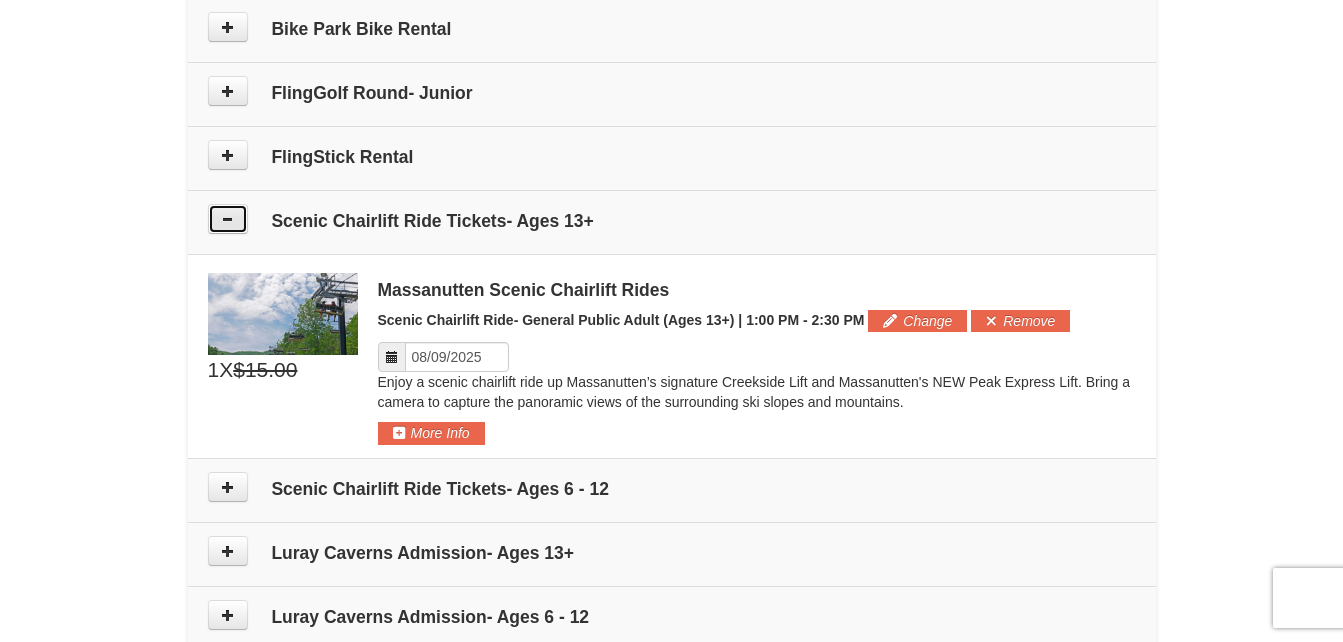 click at bounding box center [228, 219] 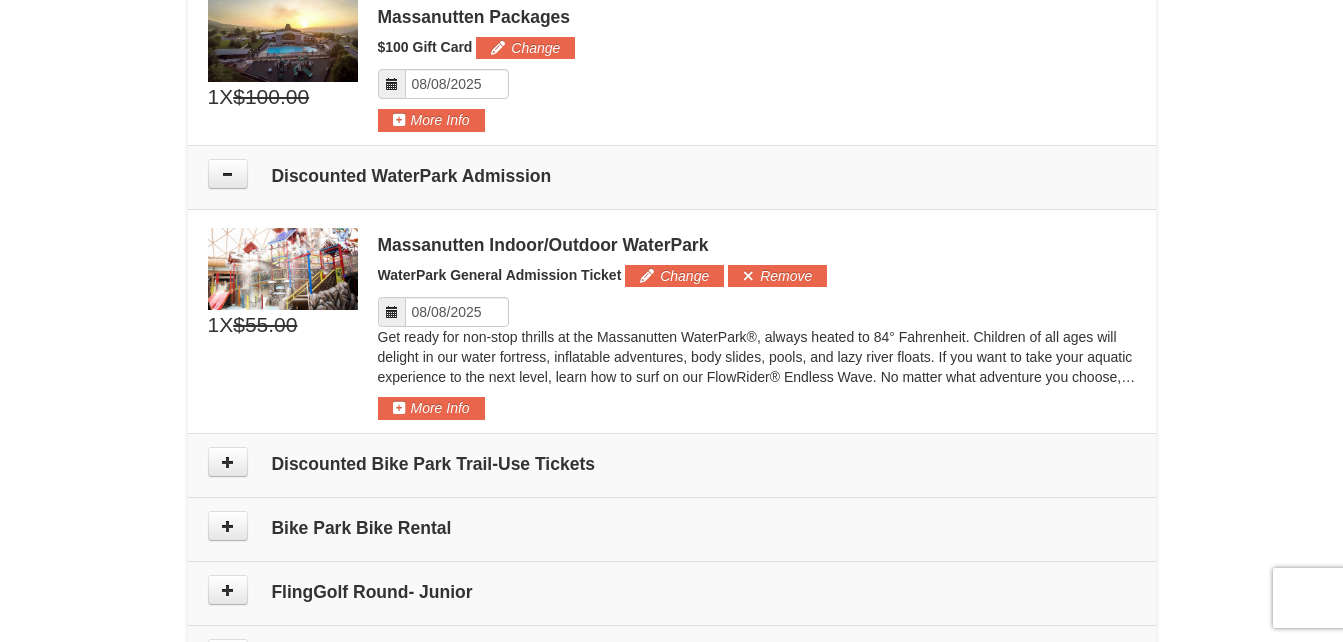 scroll, scrollTop: 893, scrollLeft: 0, axis: vertical 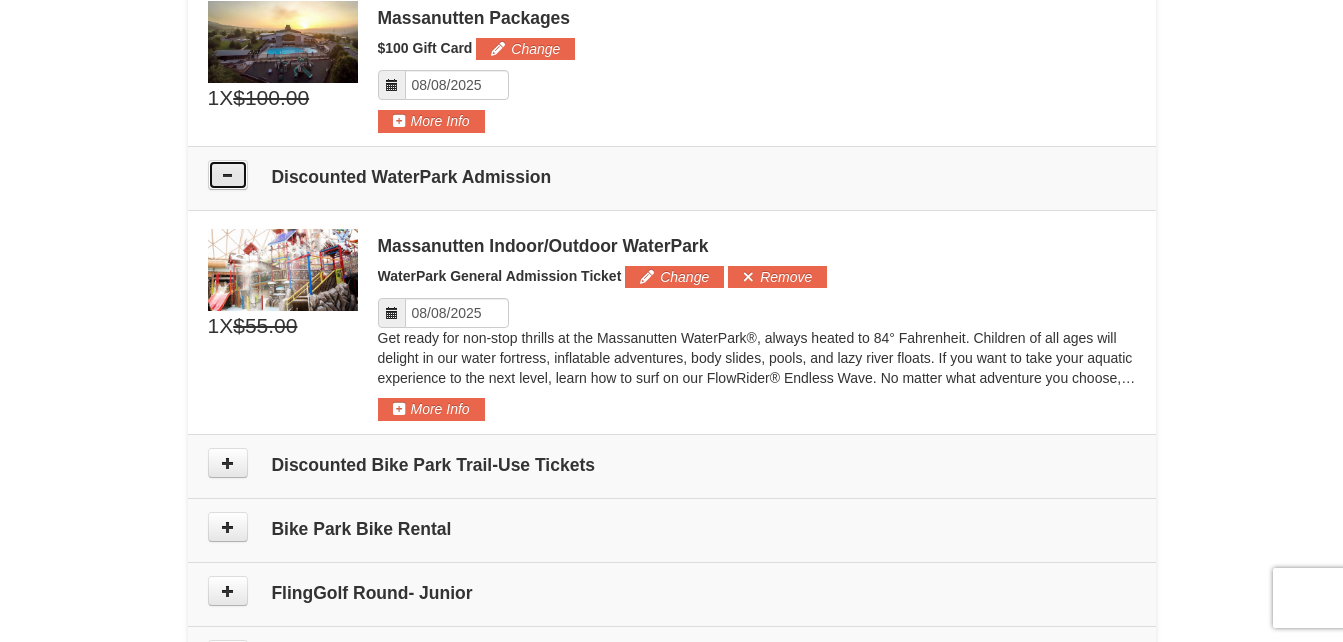 click at bounding box center (228, 175) 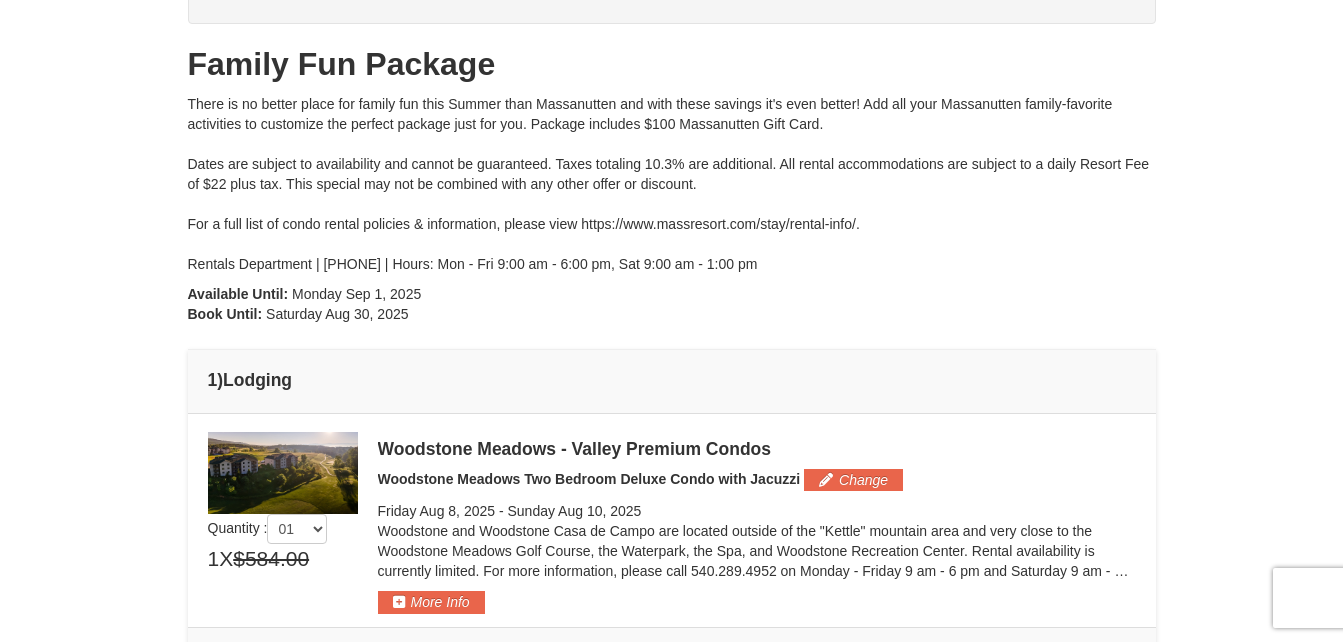 scroll, scrollTop: 215, scrollLeft: 0, axis: vertical 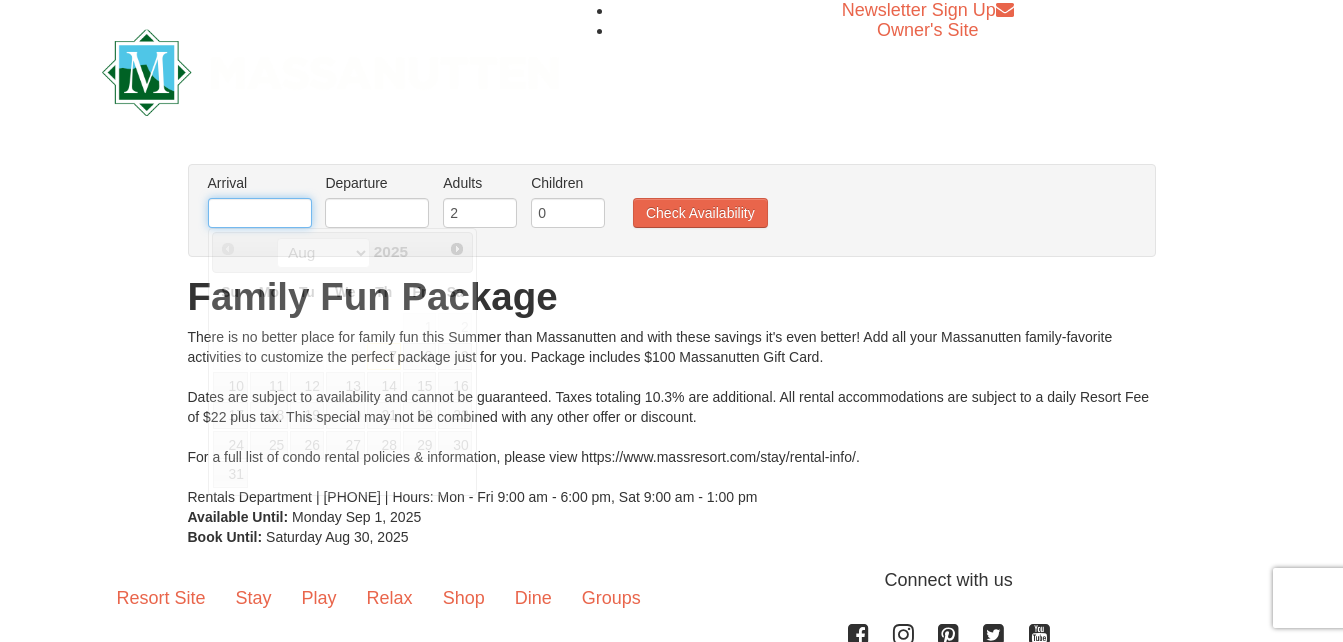 click at bounding box center [260, 213] 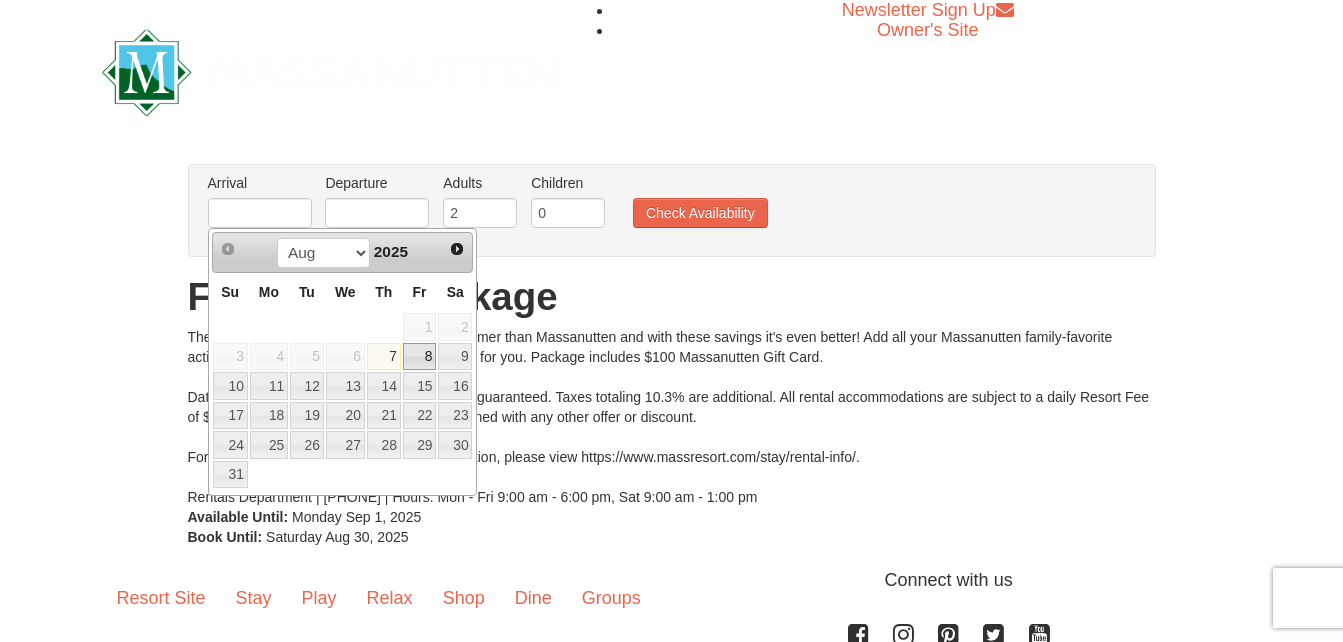click on "8" at bounding box center [420, 357] 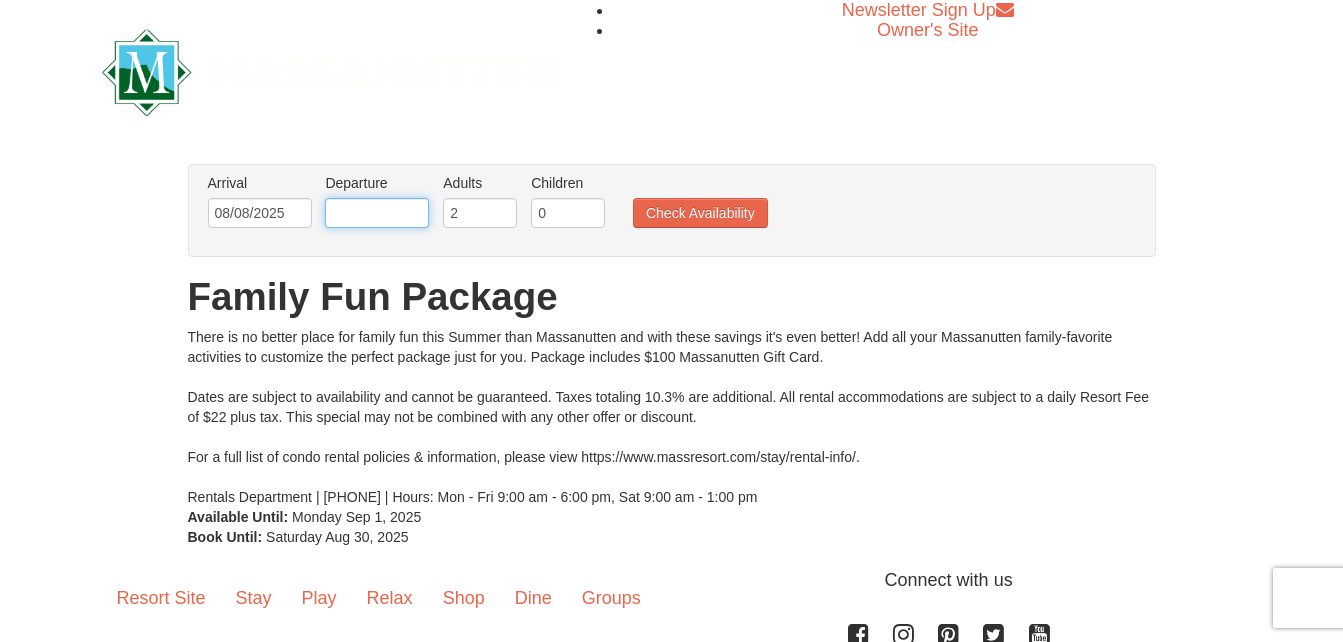 click at bounding box center (377, 213) 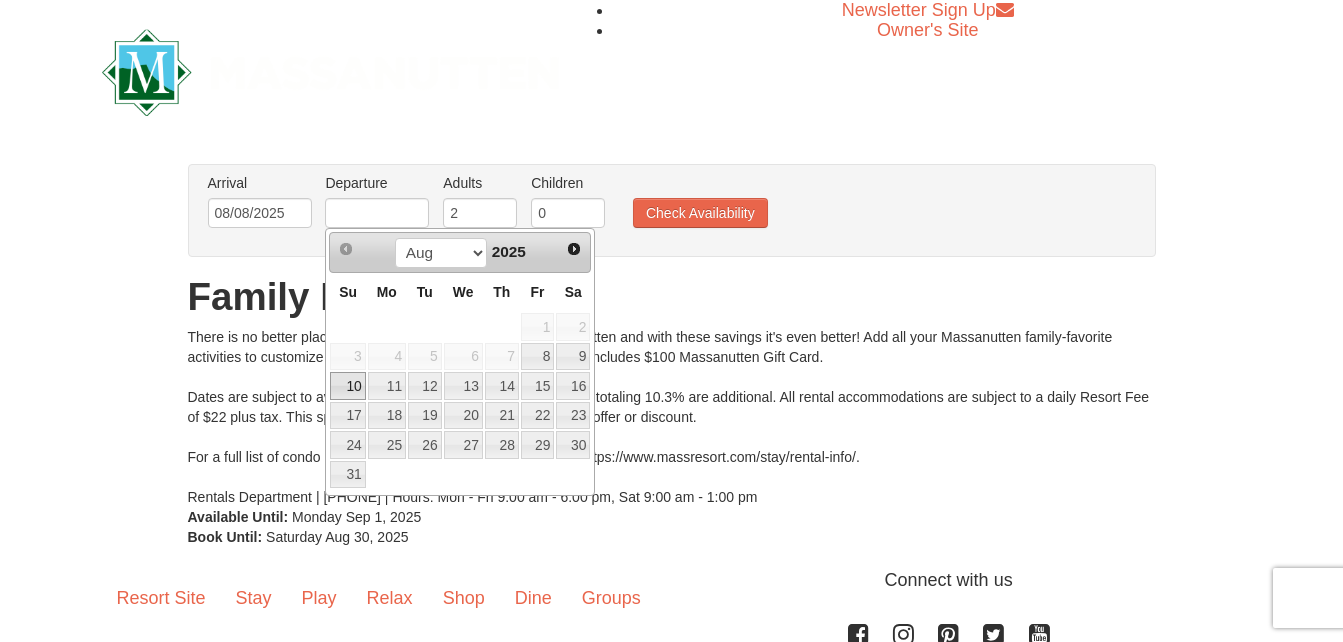 click on "10" at bounding box center [347, 386] 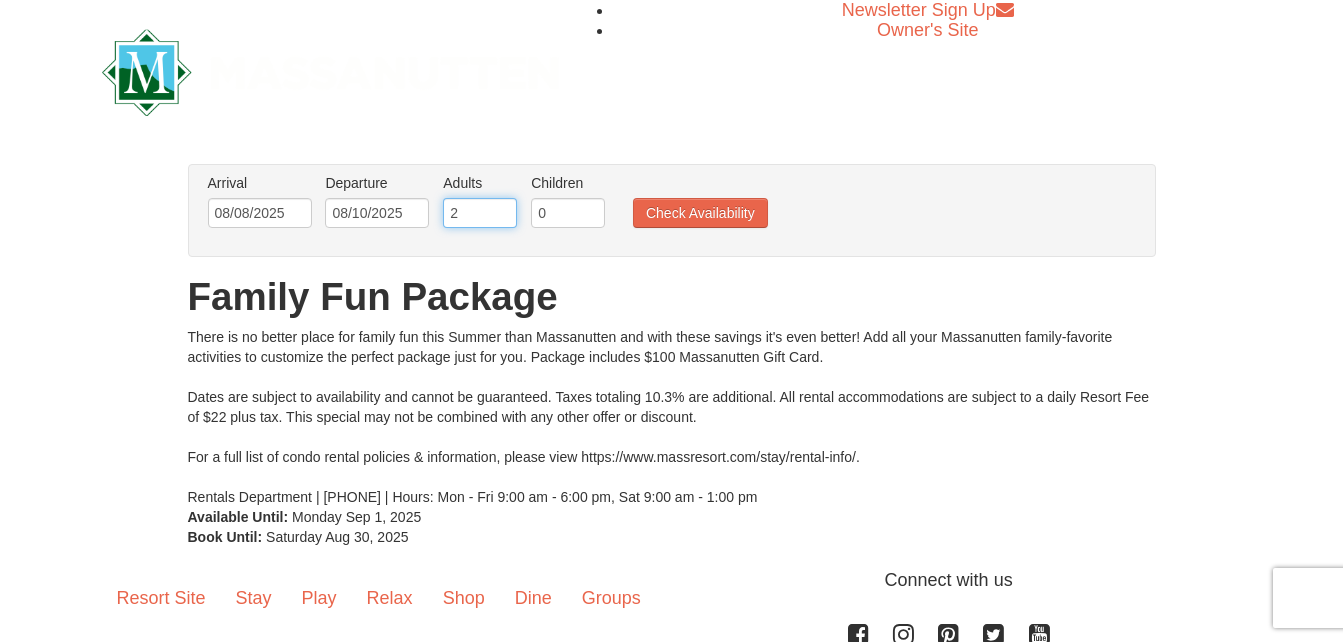 click on "2" at bounding box center (480, 213) 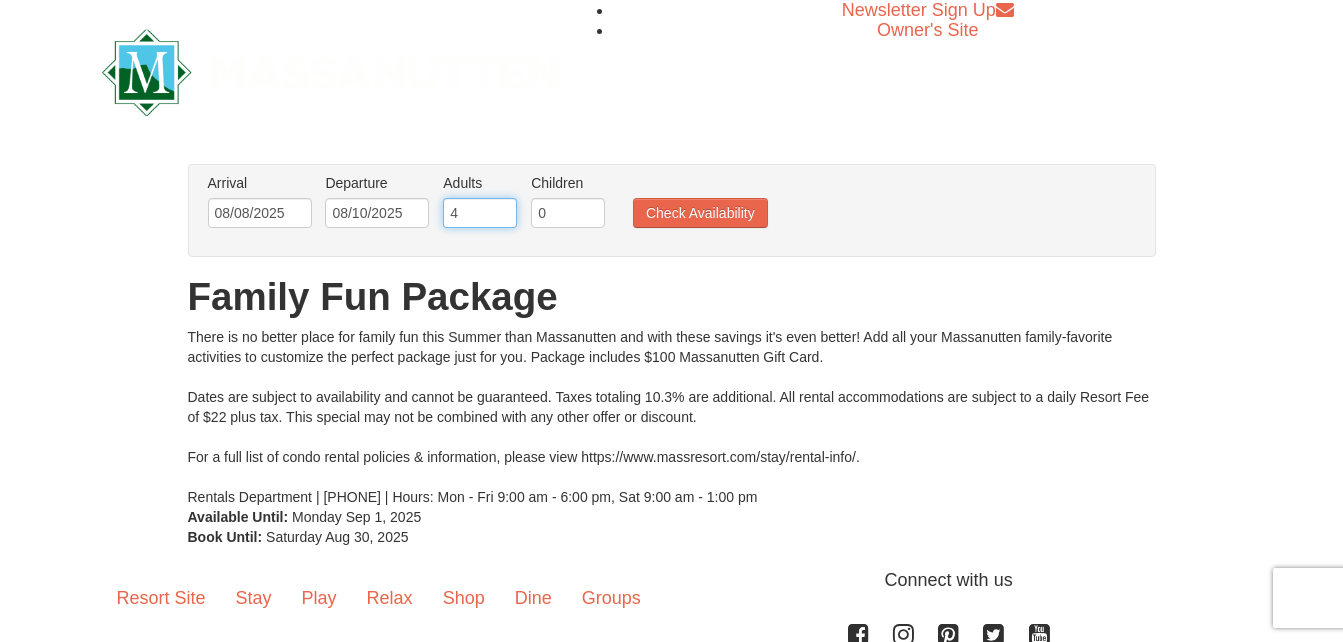 type on "4" 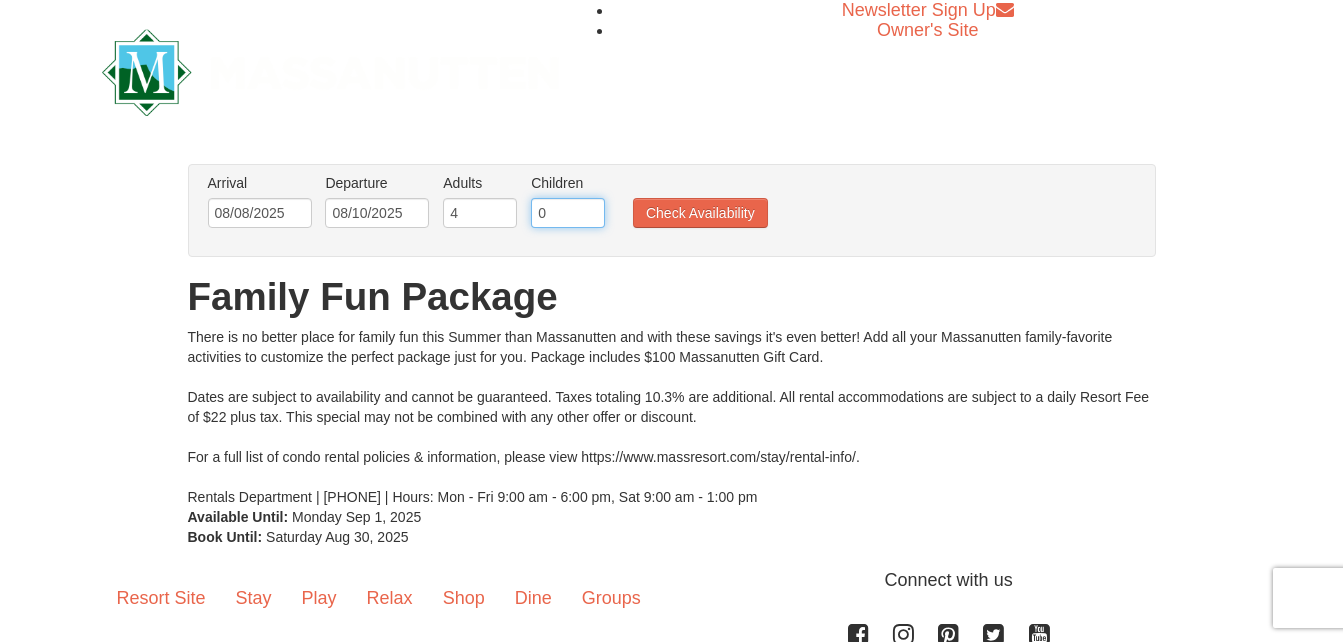 click on "0" at bounding box center (568, 213) 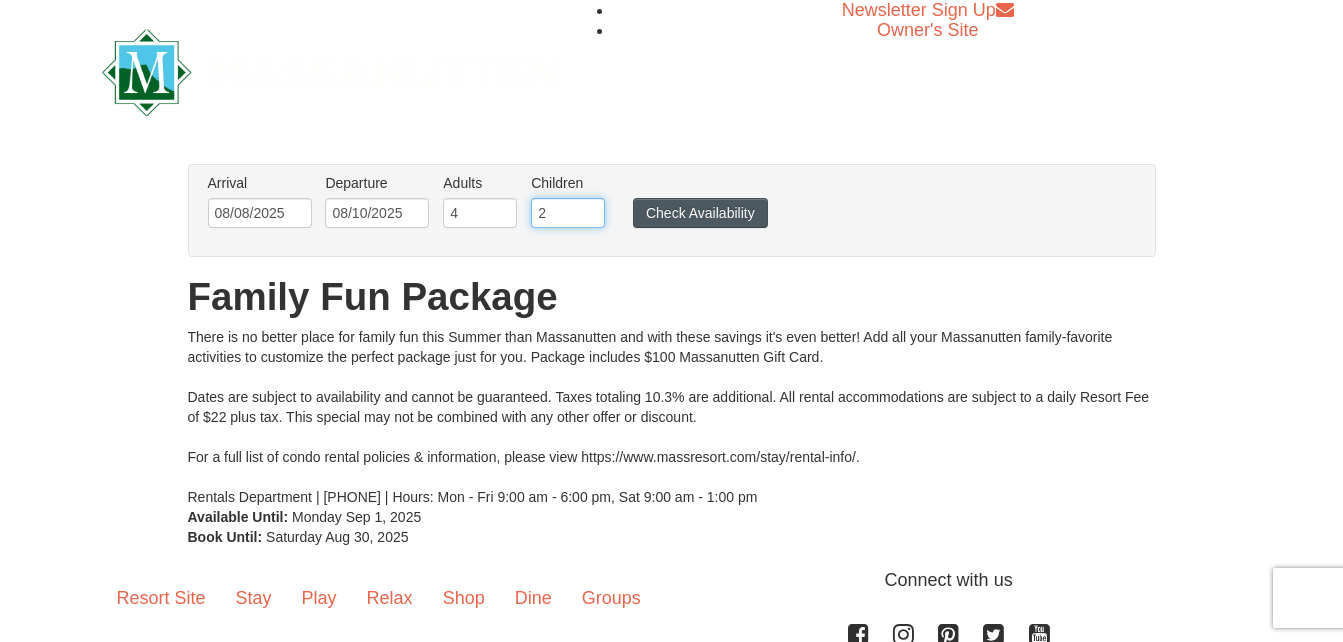 type on "2" 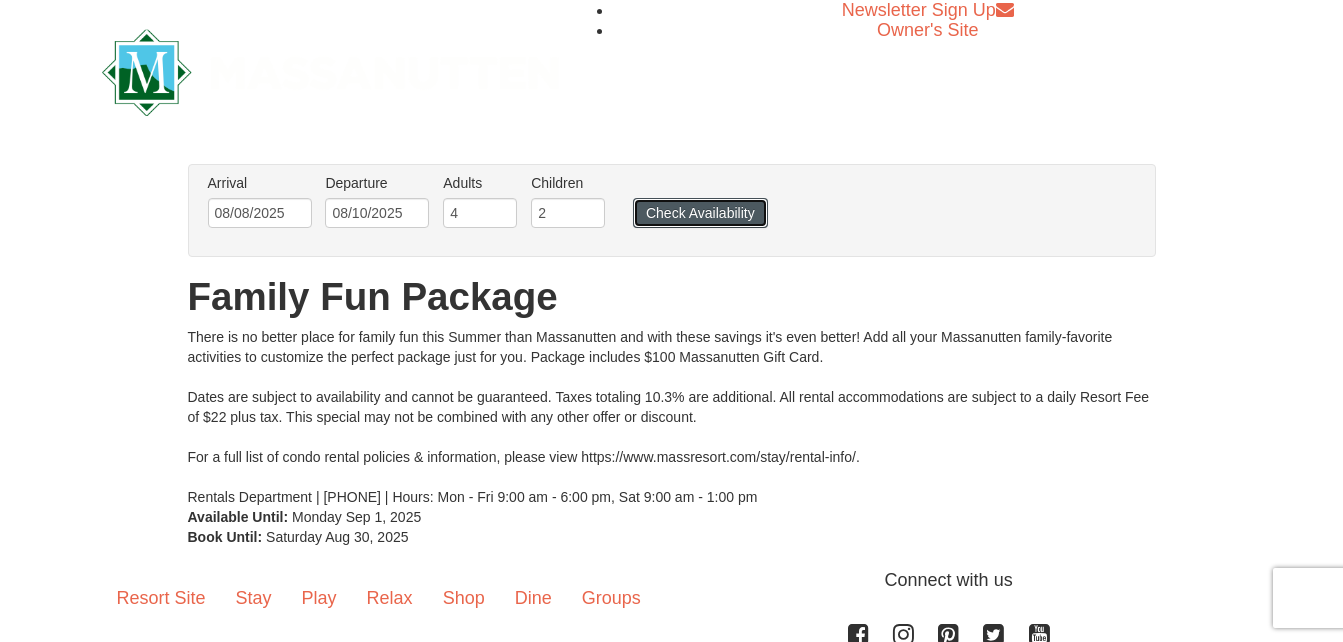 click on "Check Availability" at bounding box center [700, 213] 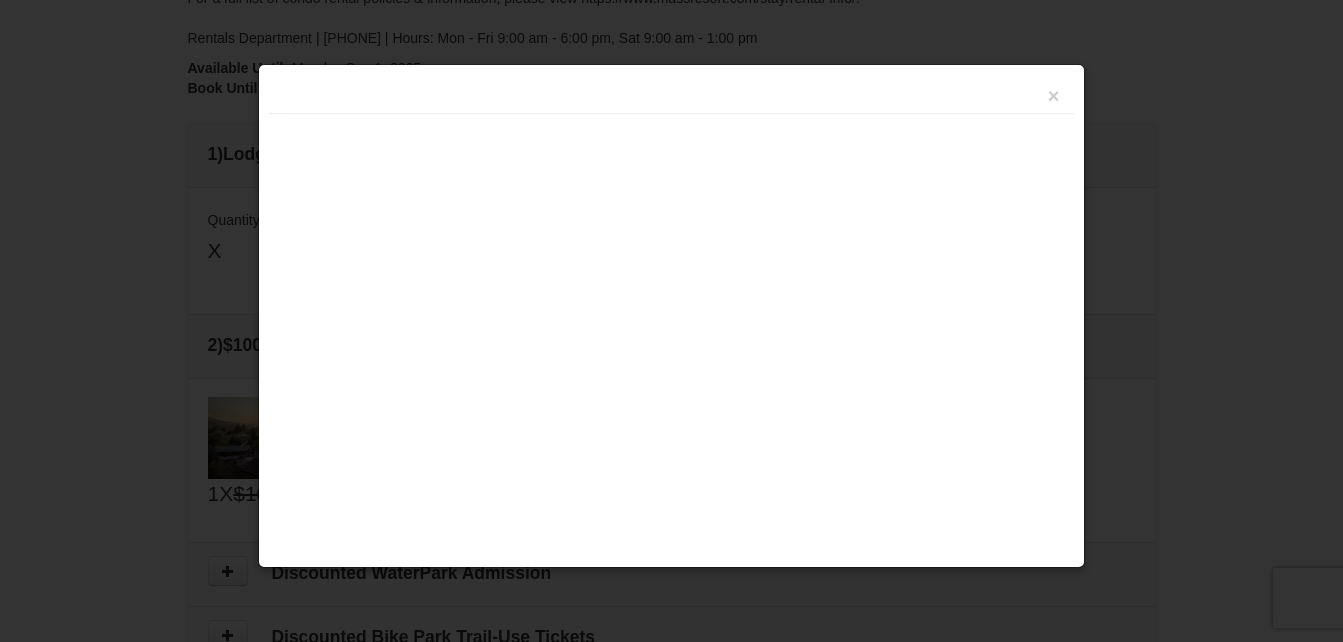 scroll, scrollTop: 612, scrollLeft: 0, axis: vertical 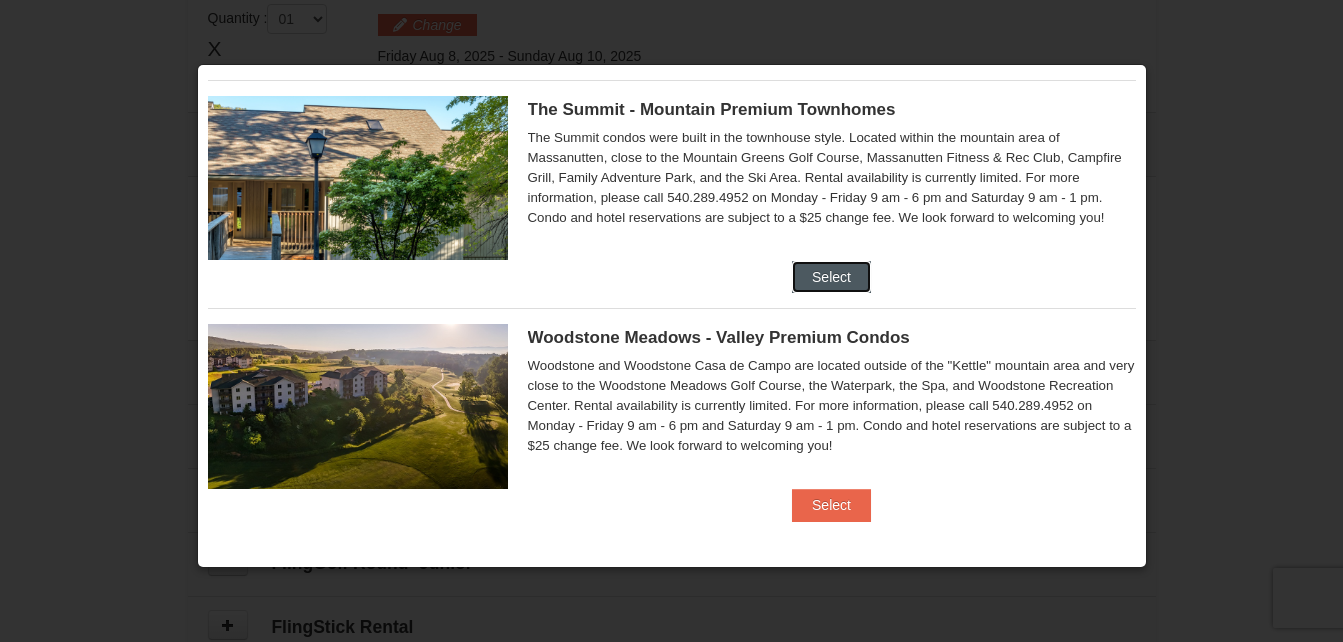 click on "Select" at bounding box center [831, 277] 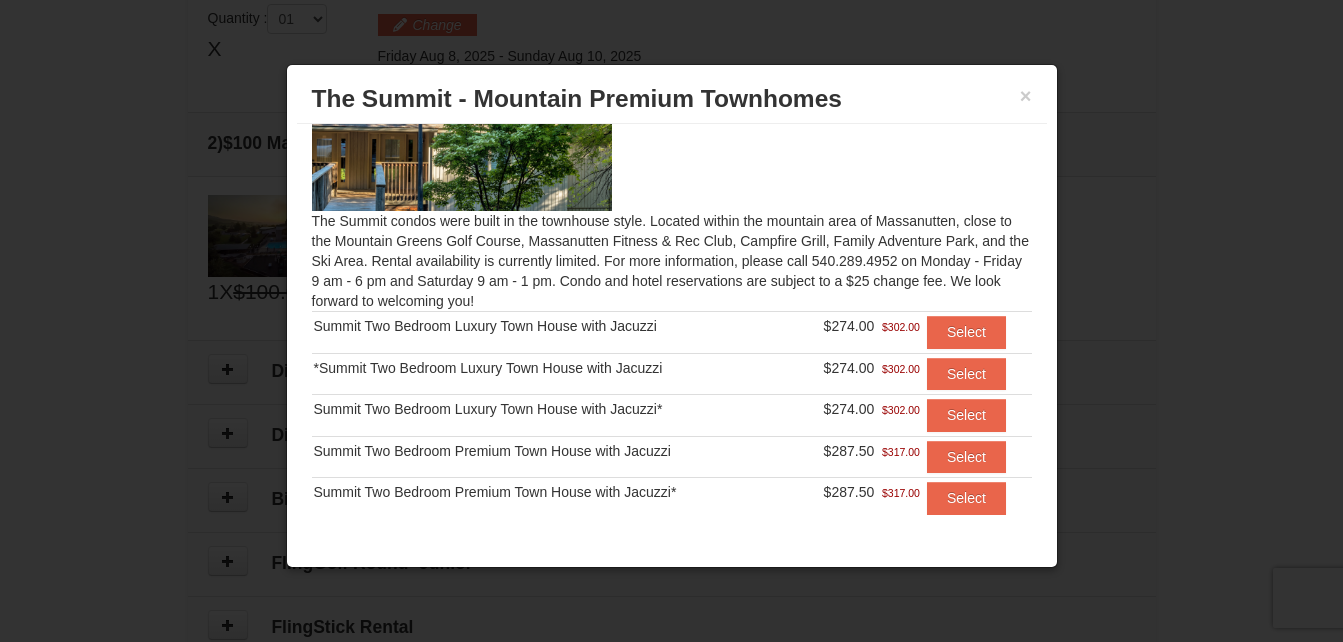 scroll, scrollTop: 172, scrollLeft: 0, axis: vertical 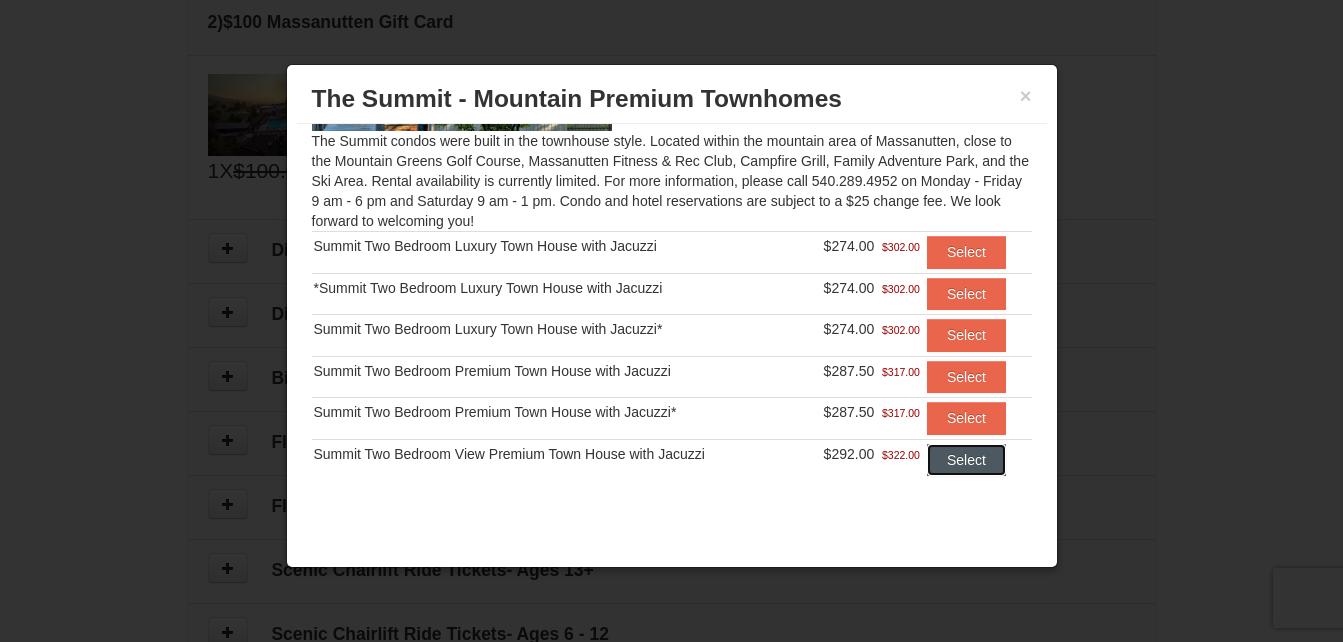 click on "Select" at bounding box center (966, 460) 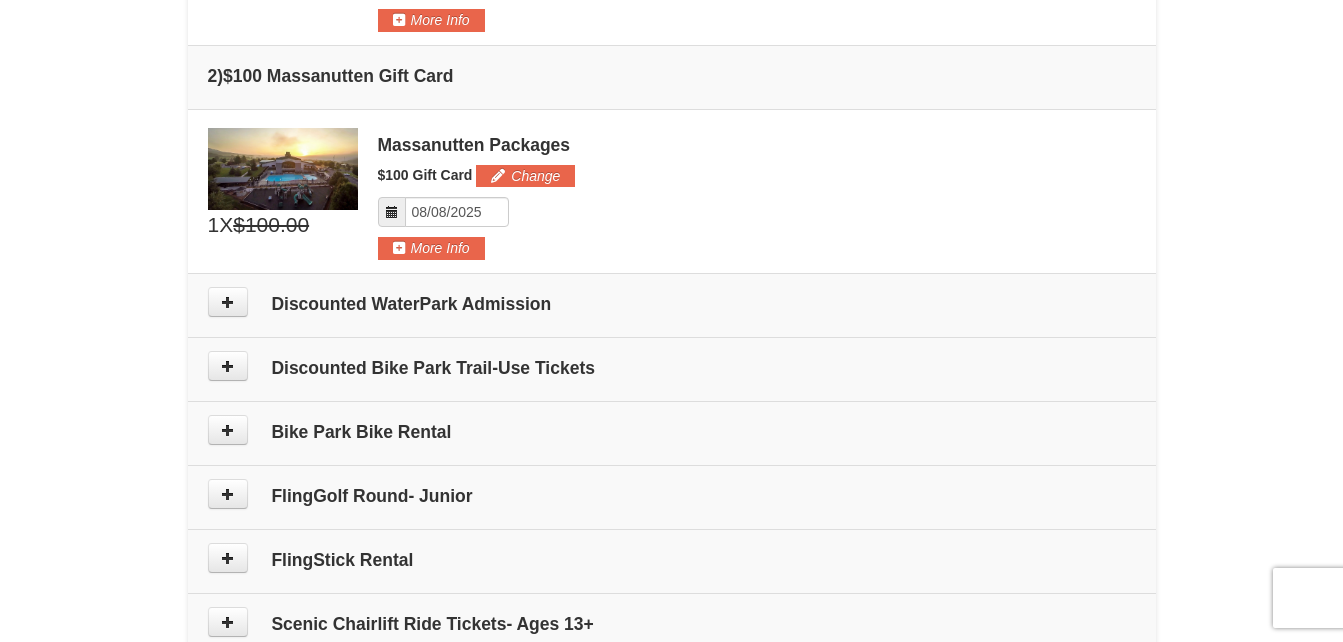 scroll, scrollTop: 661, scrollLeft: 0, axis: vertical 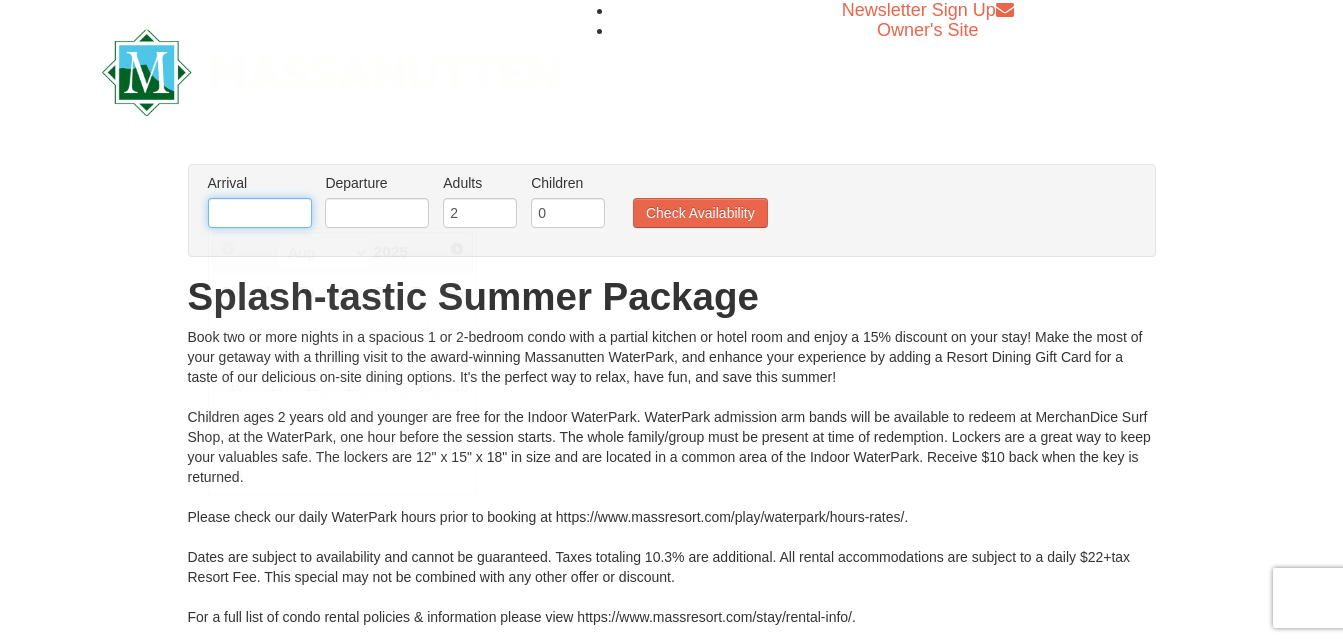 click at bounding box center [260, 213] 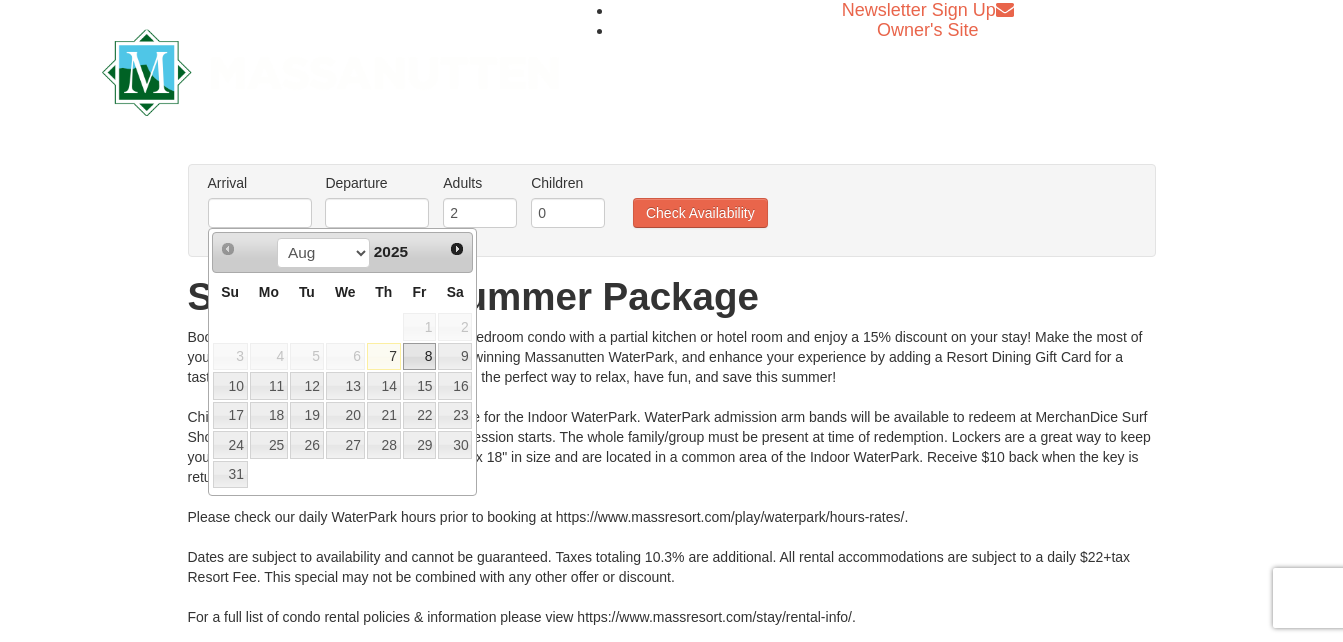 click on "8" at bounding box center (420, 357) 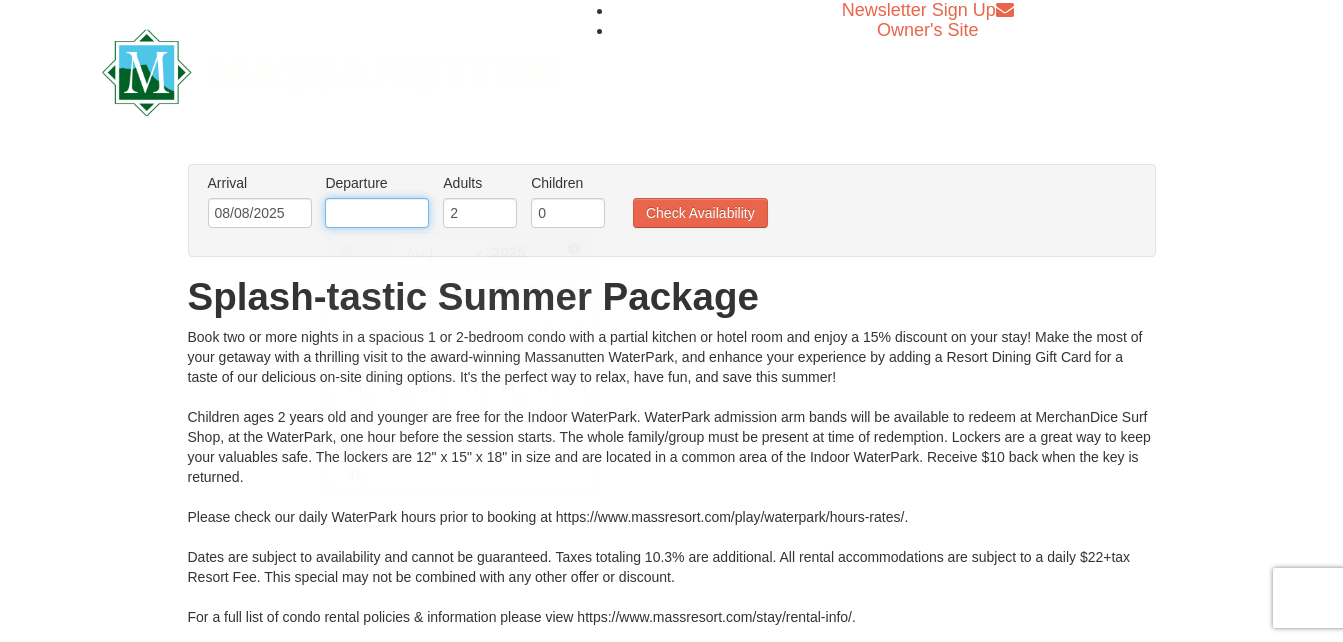 click at bounding box center [377, 213] 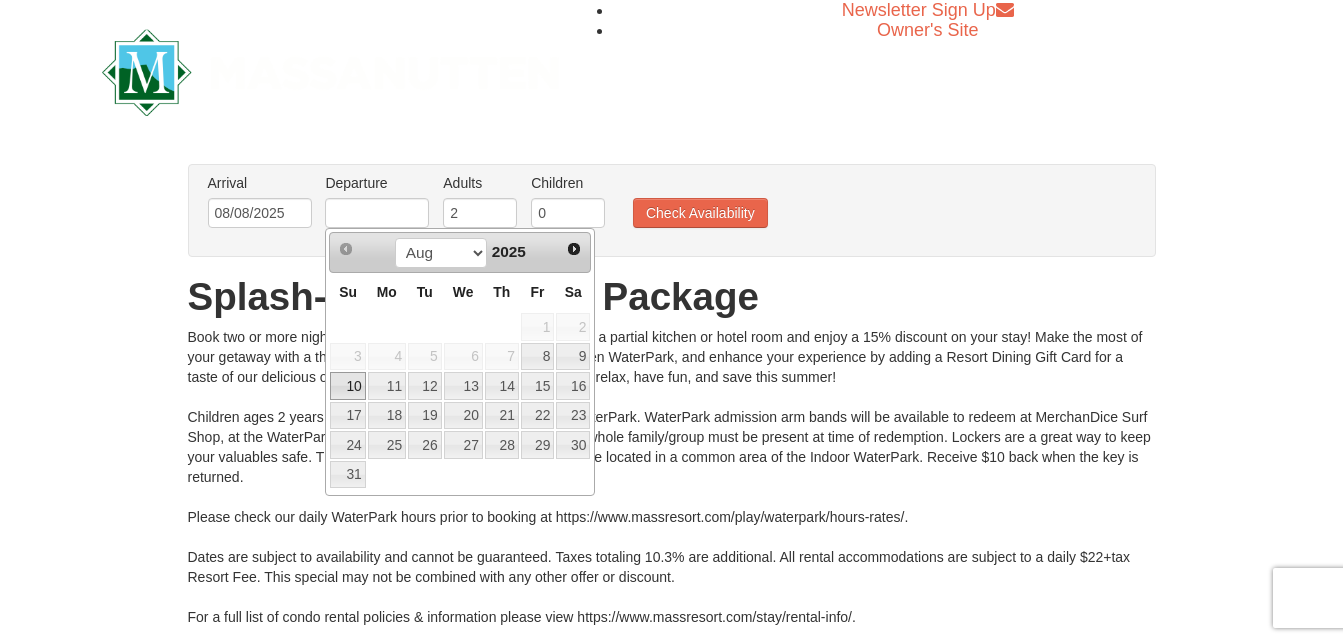 click on "10" at bounding box center [347, 386] 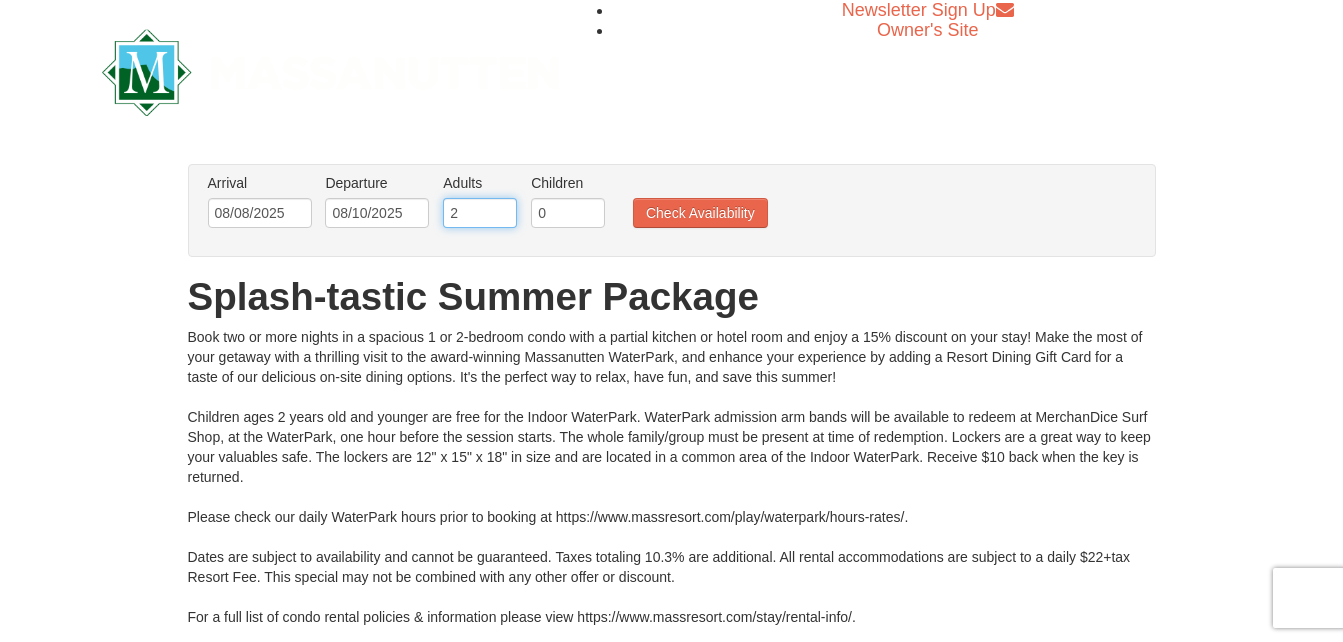 click on "2" at bounding box center [480, 213] 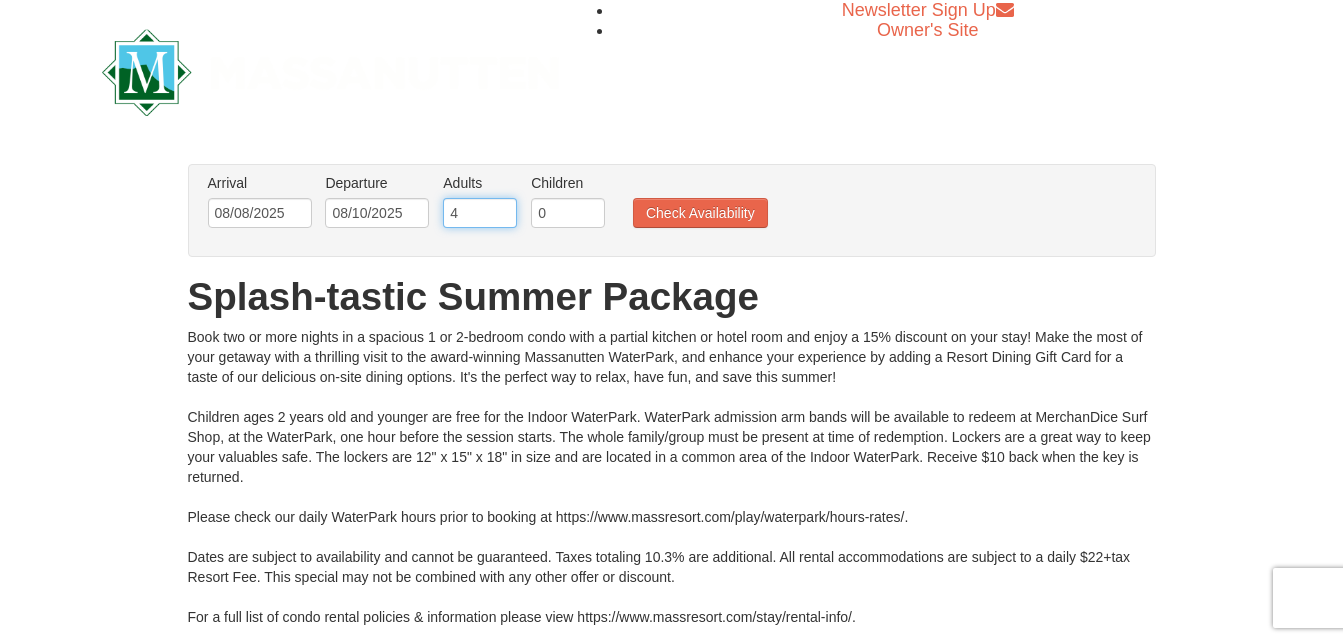 type on "4" 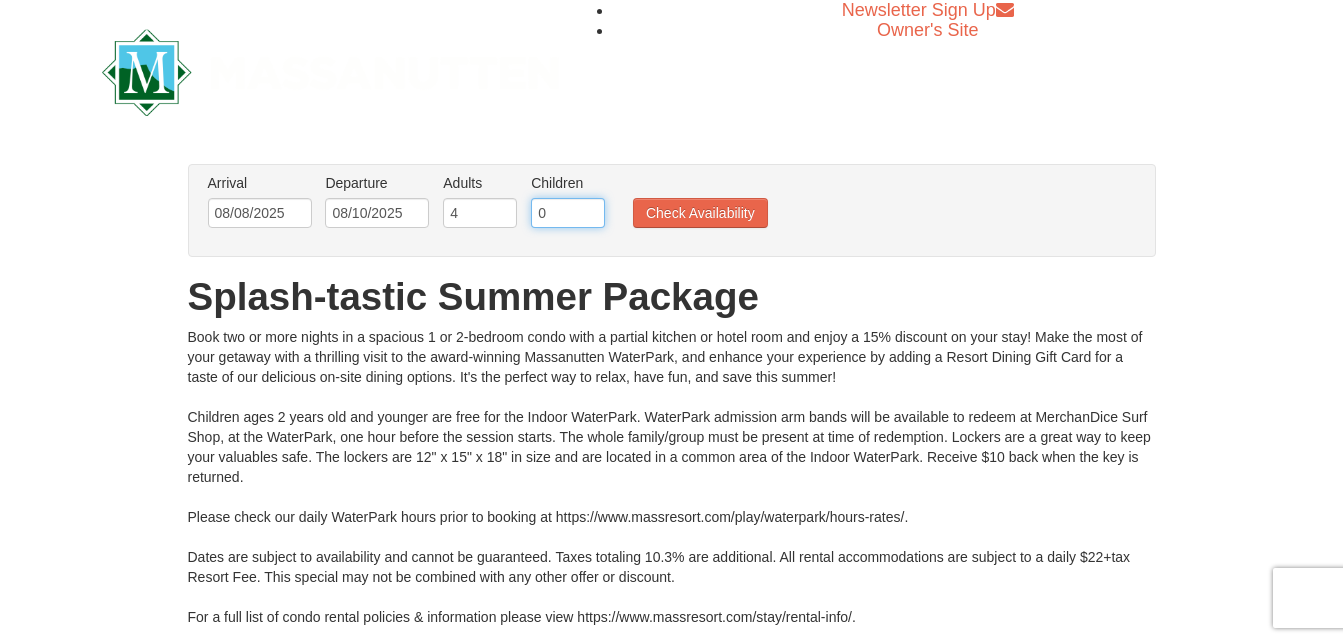 click on "0" at bounding box center (568, 213) 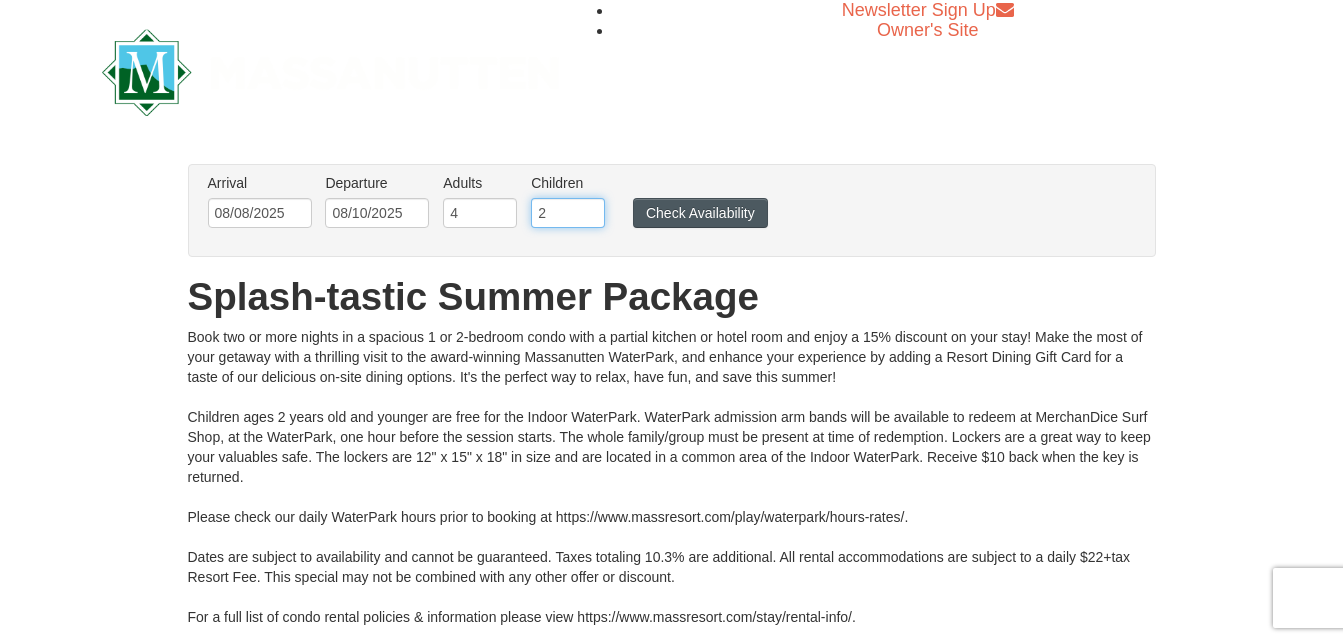 type on "2" 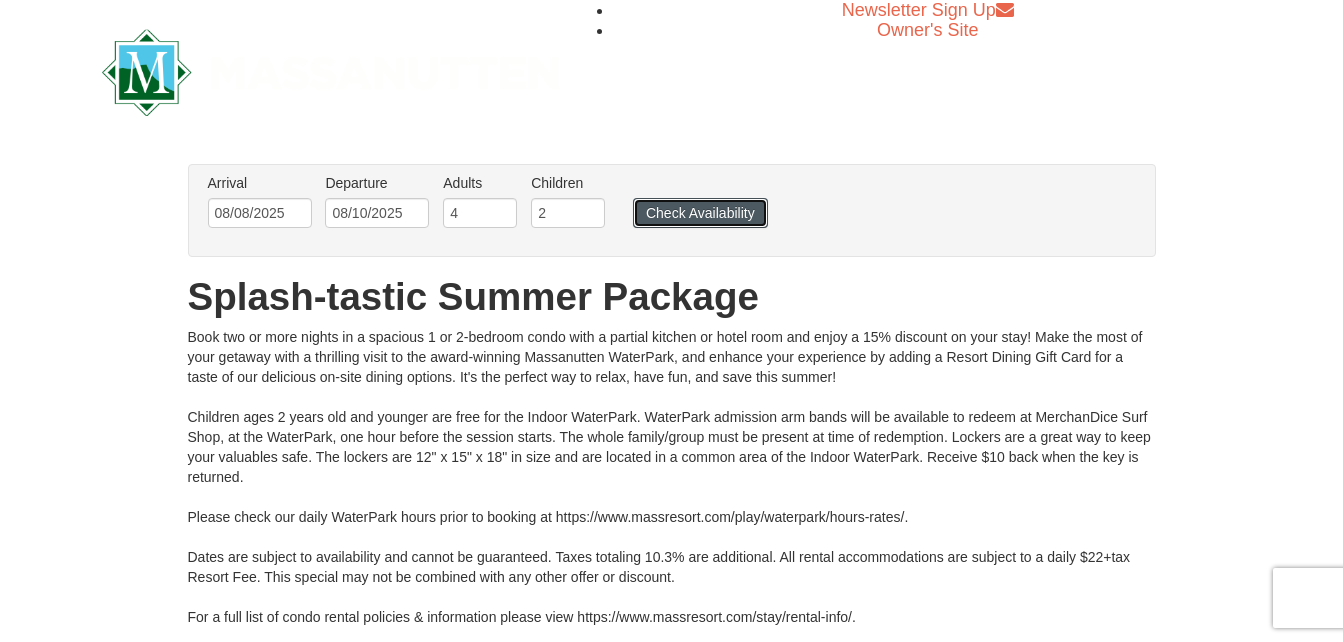 click on "Check Availability" at bounding box center (700, 213) 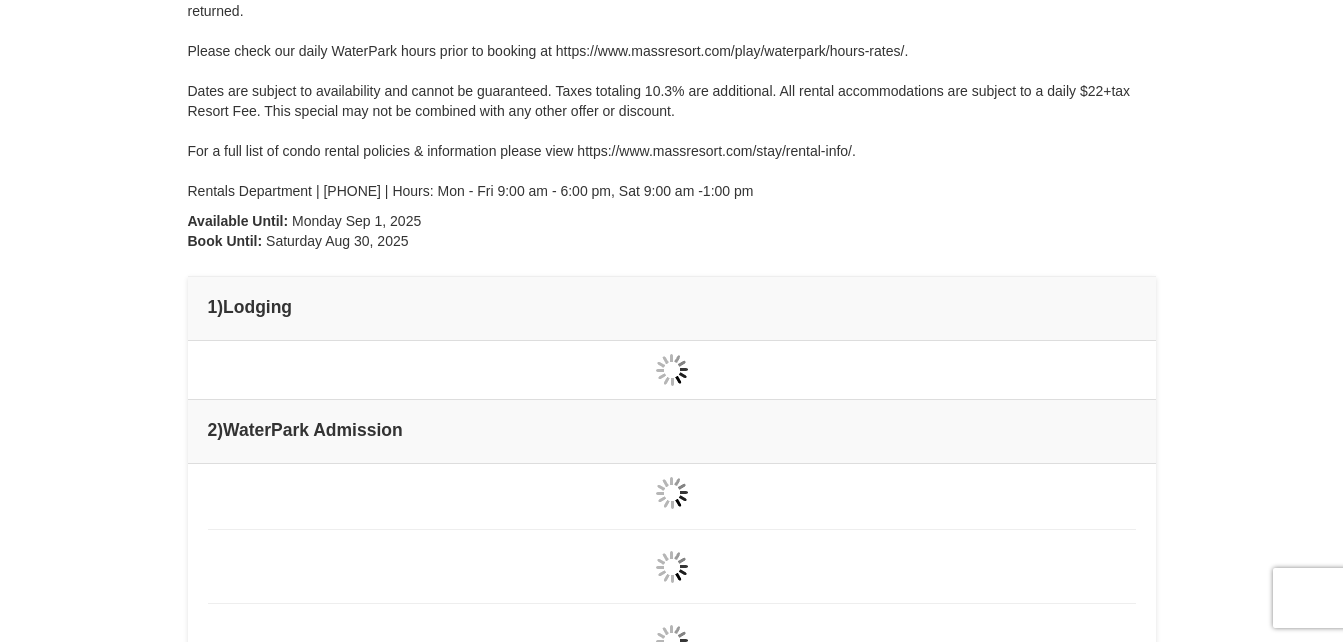 type on "08/08/2025" 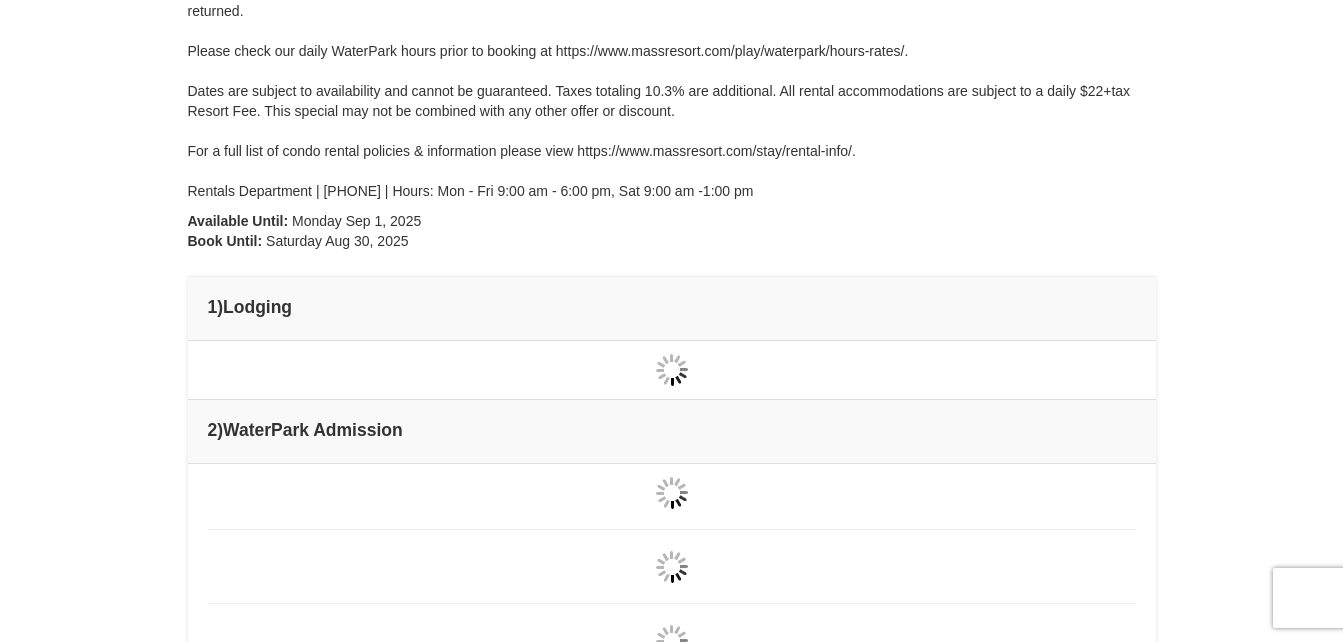type on "08/08/2025" 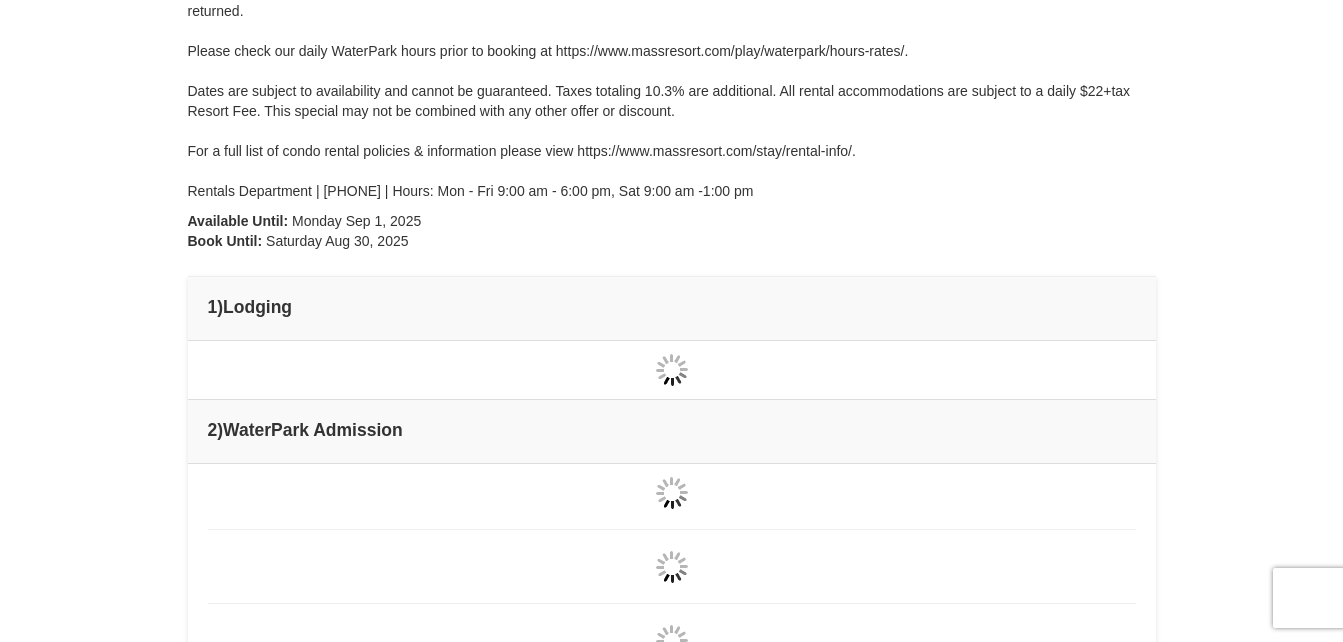 type on "08/08/2025" 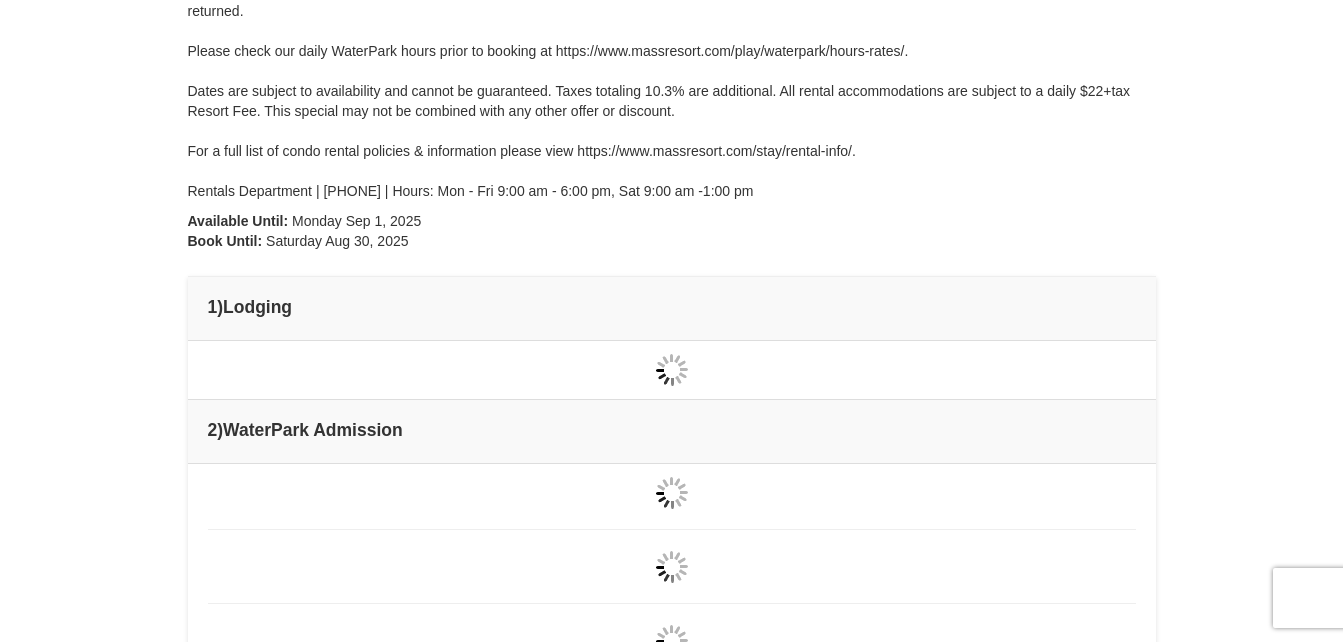 type on "08/08/2025" 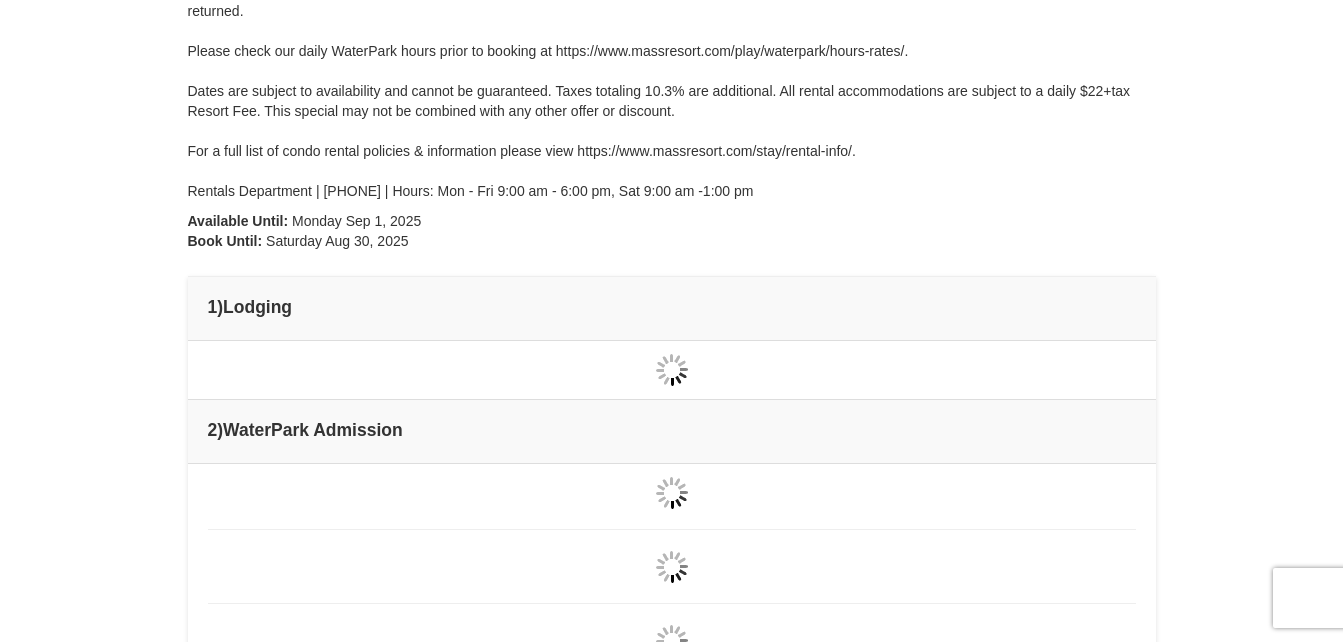 type on "08/08/2025" 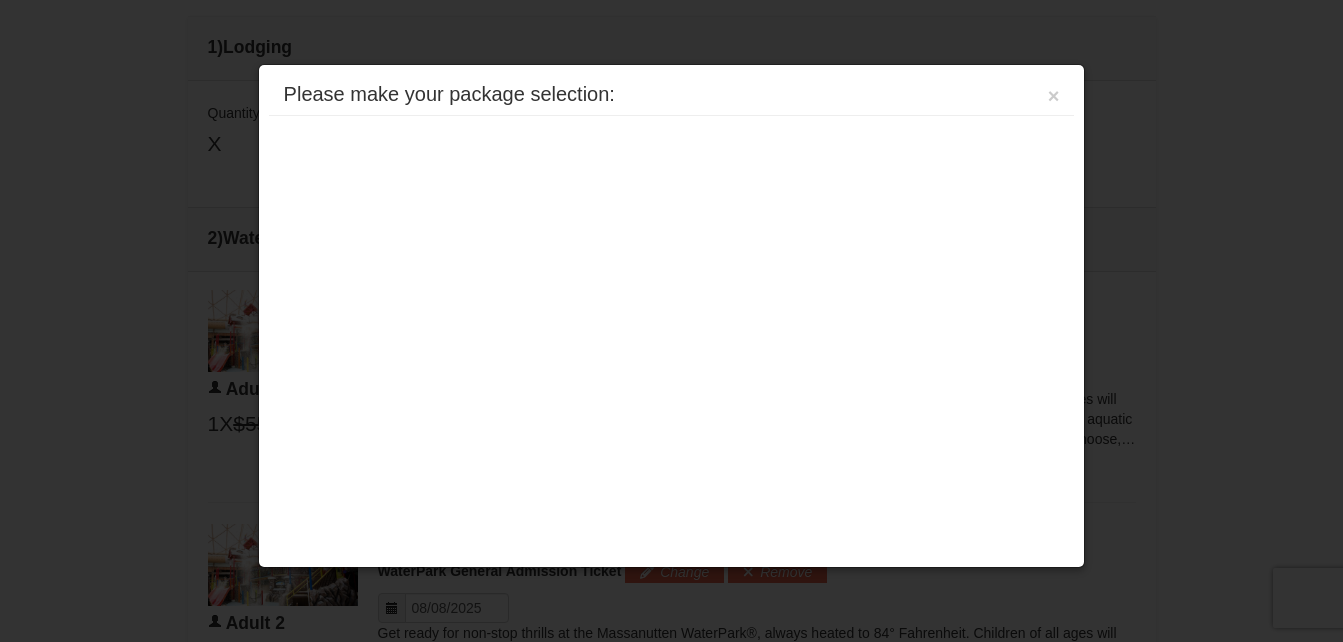 scroll, scrollTop: 772, scrollLeft: 0, axis: vertical 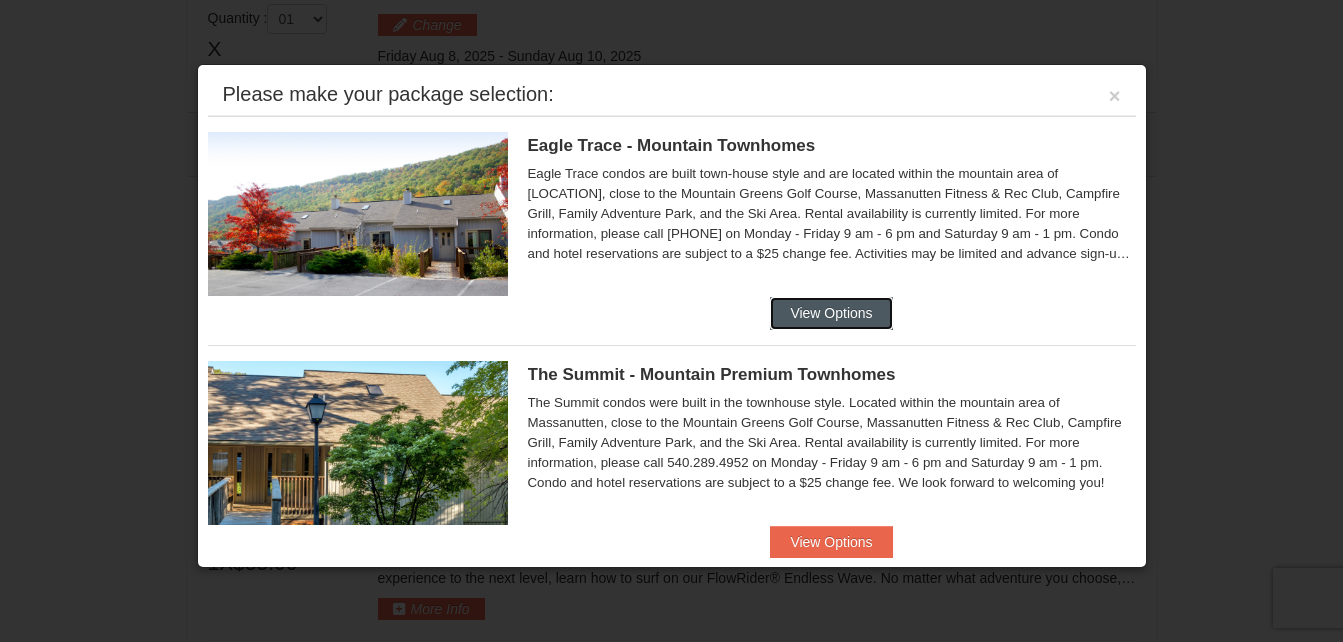 click on "View Options" at bounding box center [831, 313] 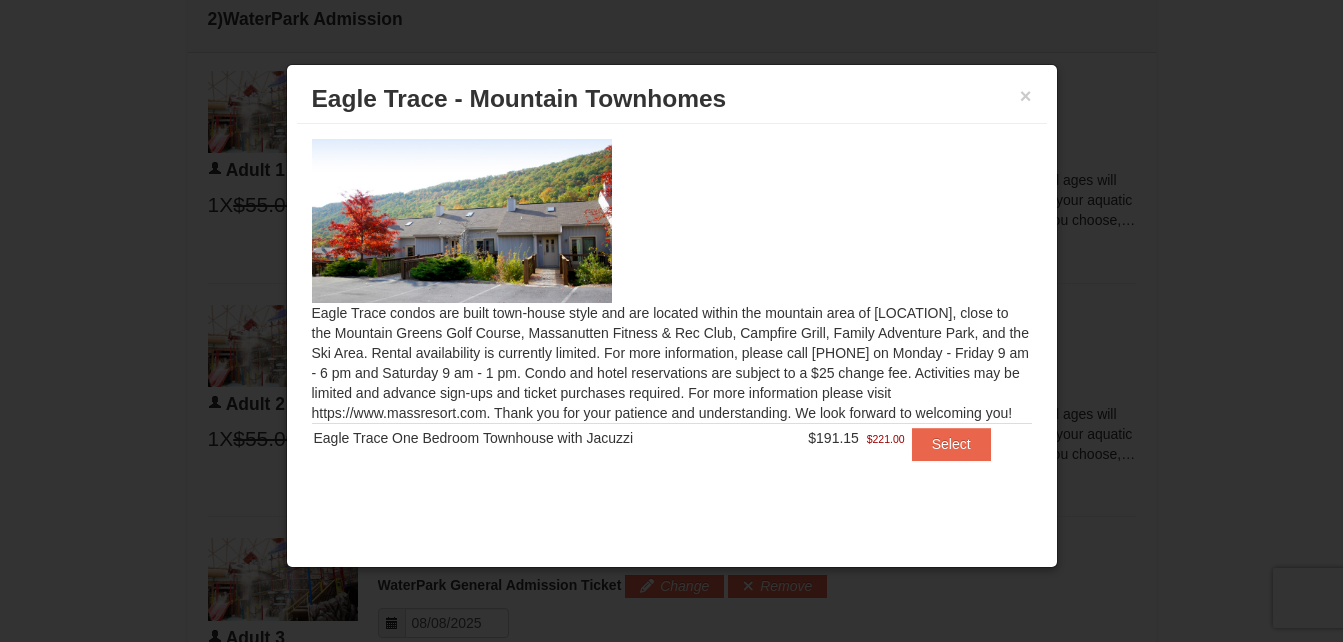 scroll, scrollTop: 897, scrollLeft: 0, axis: vertical 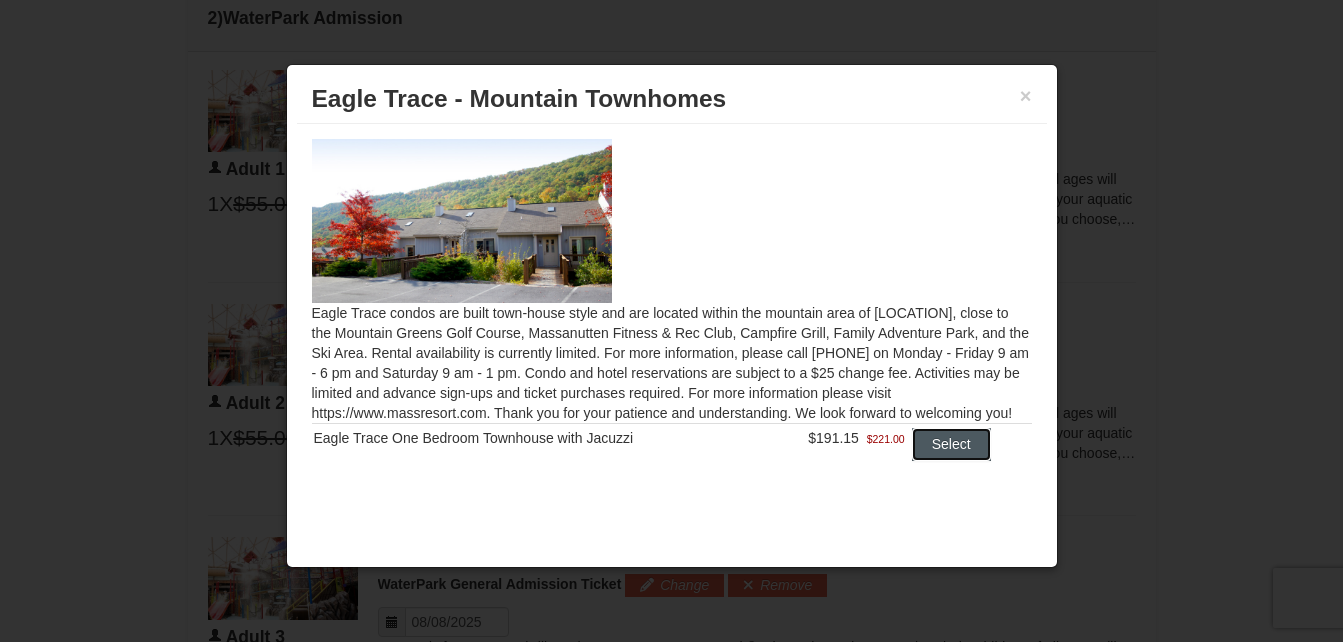 click on "Select" at bounding box center [951, 444] 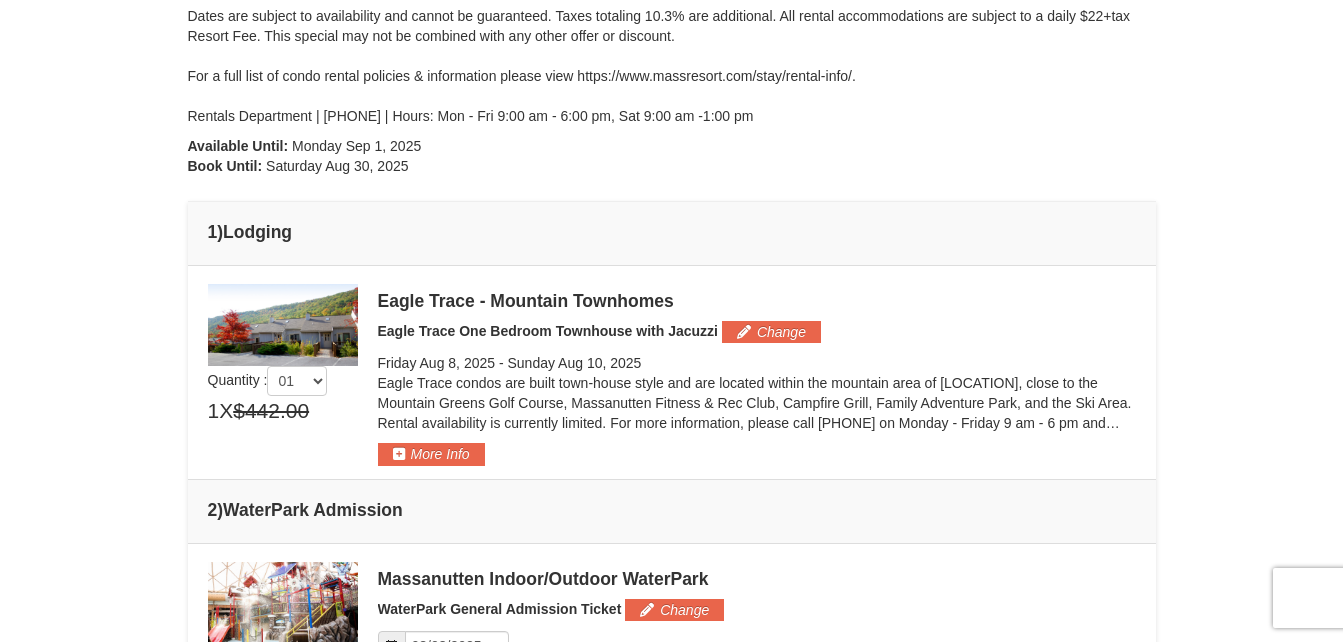 scroll, scrollTop: 491, scrollLeft: 0, axis: vertical 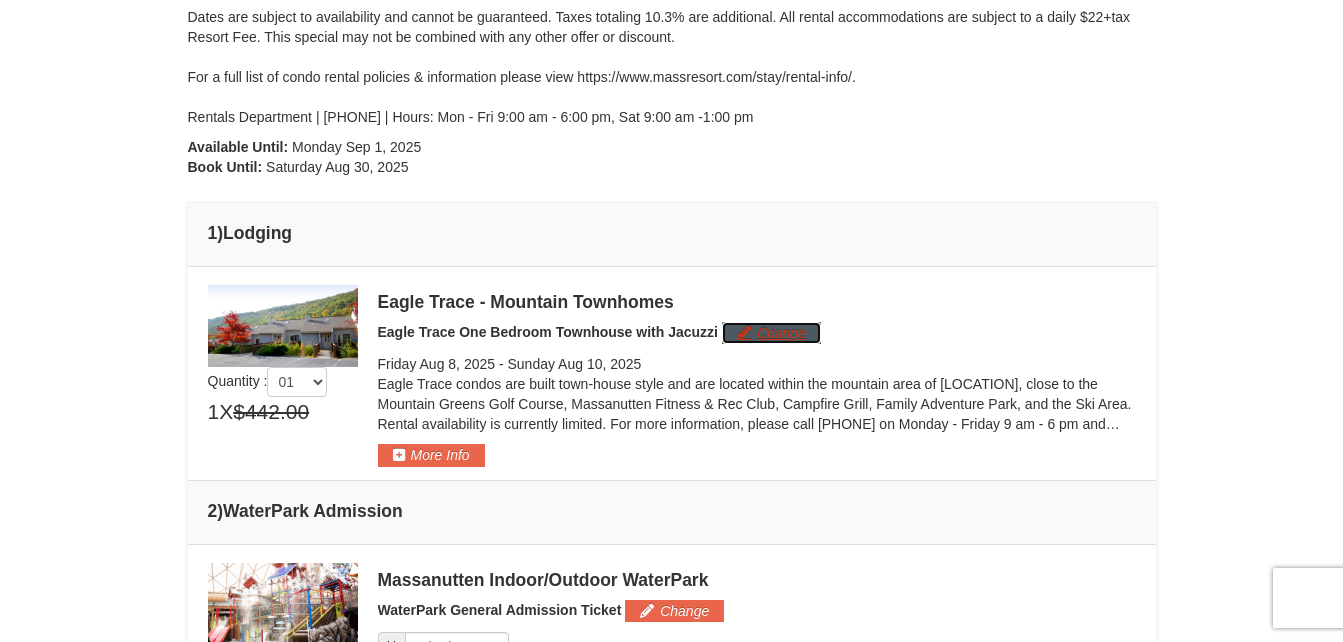 click on "Change" at bounding box center [771, 333] 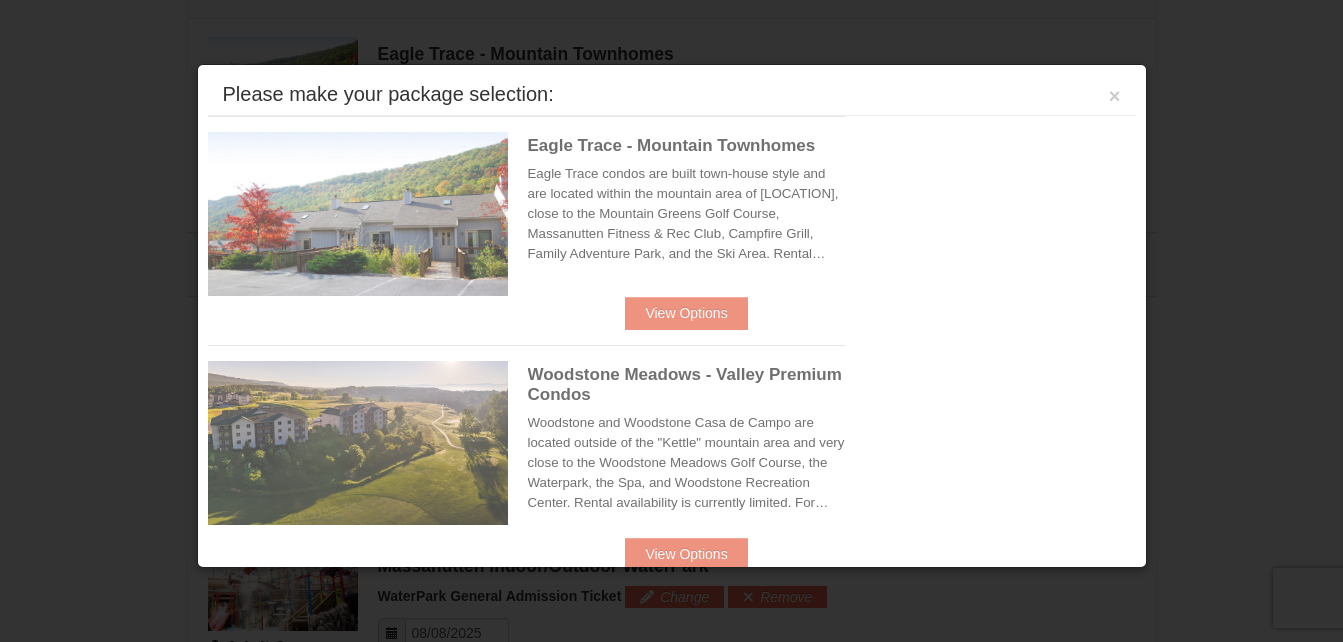 scroll, scrollTop: 776, scrollLeft: 0, axis: vertical 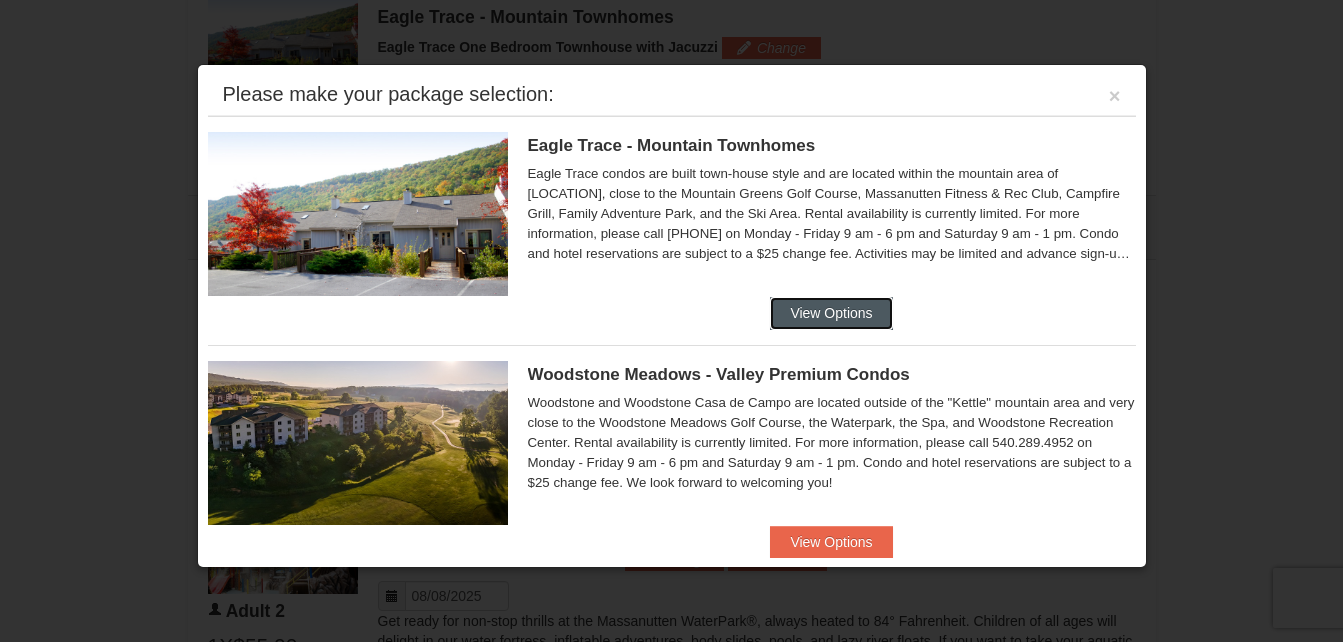 click on "View Options" at bounding box center [831, 313] 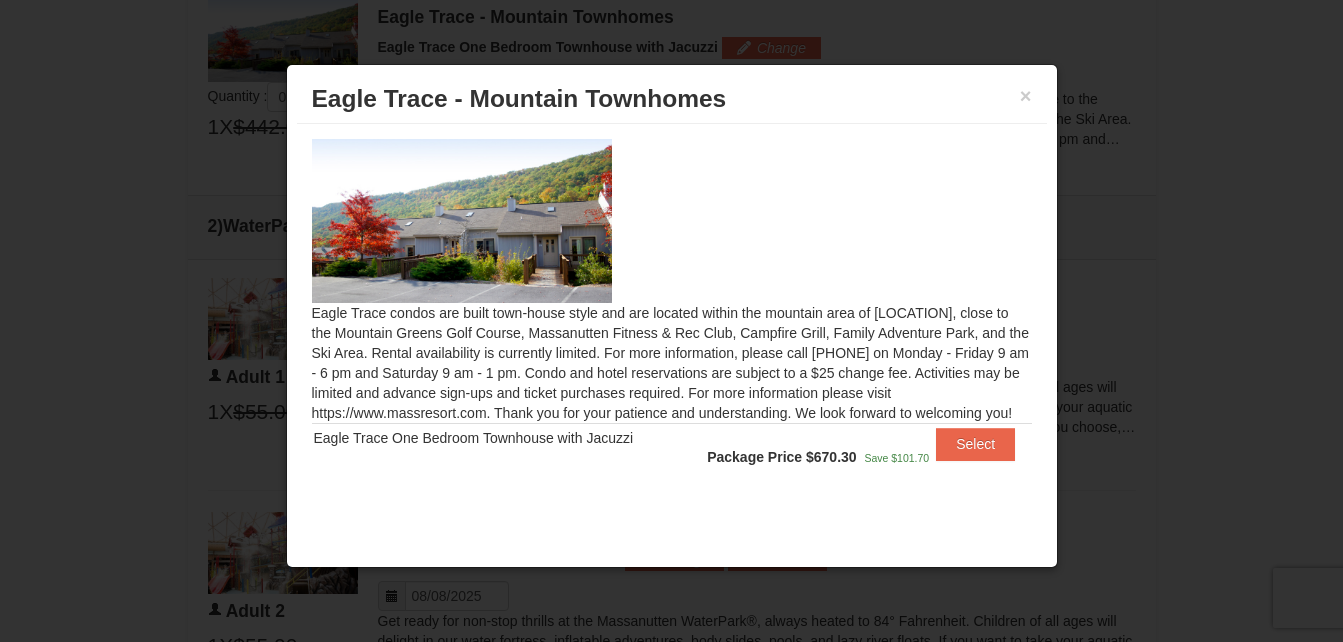 scroll, scrollTop: 861, scrollLeft: 0, axis: vertical 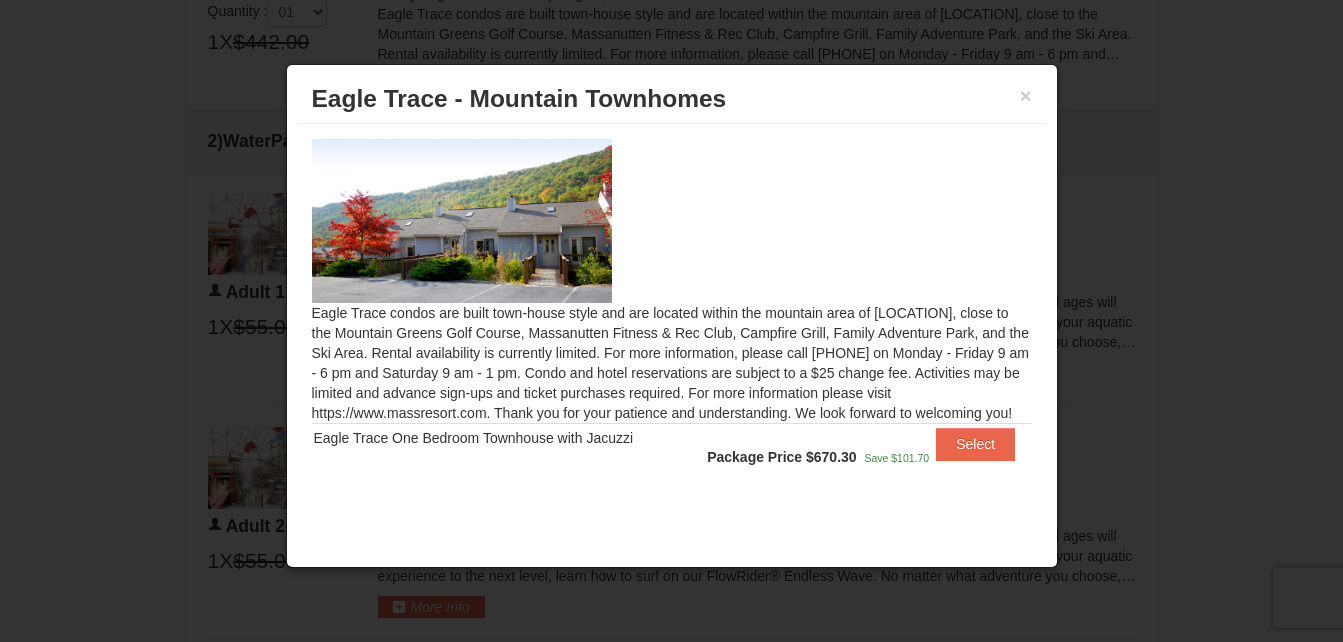 click on "Eagle Trace One Bedroom Townhouse with Jacuzzi" at bounding box center (494, 438) 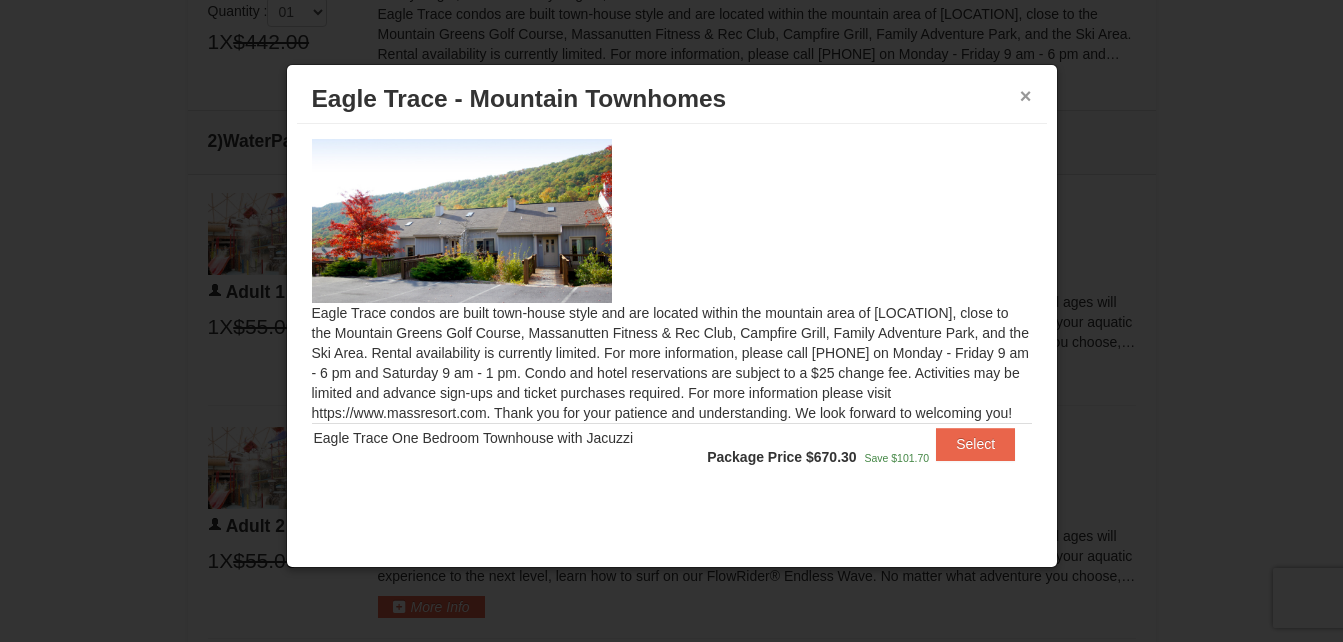 click on "×" at bounding box center [1026, 96] 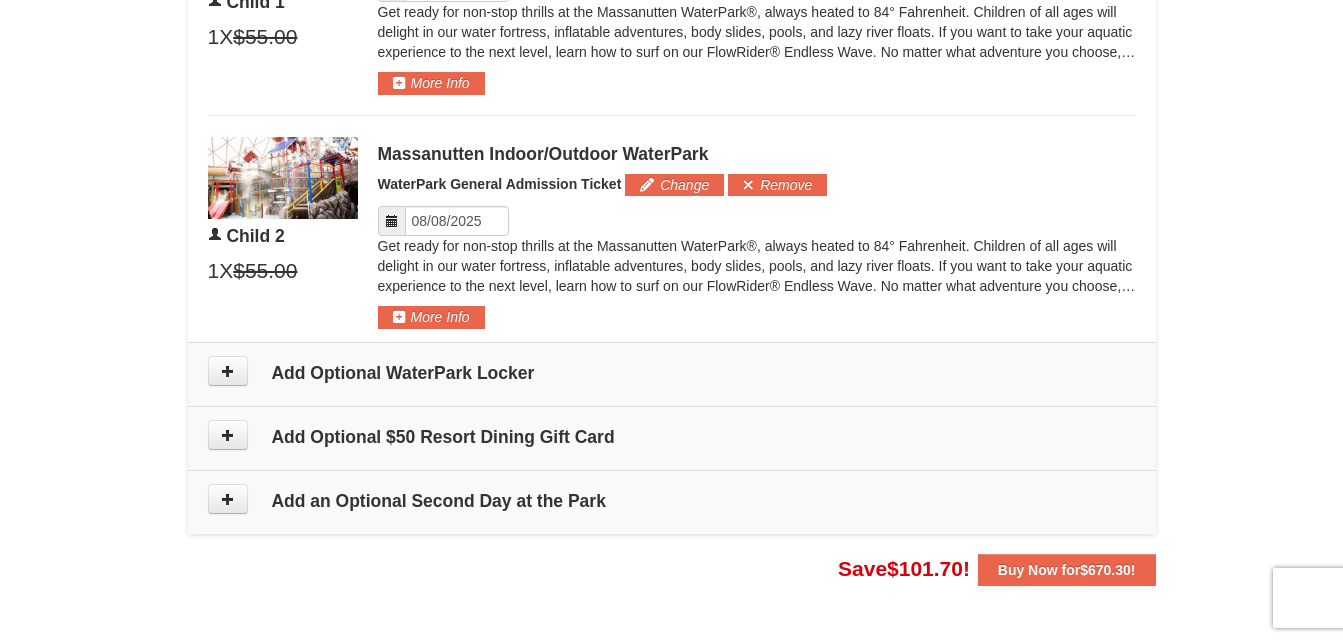 scroll, scrollTop: 2087, scrollLeft: 0, axis: vertical 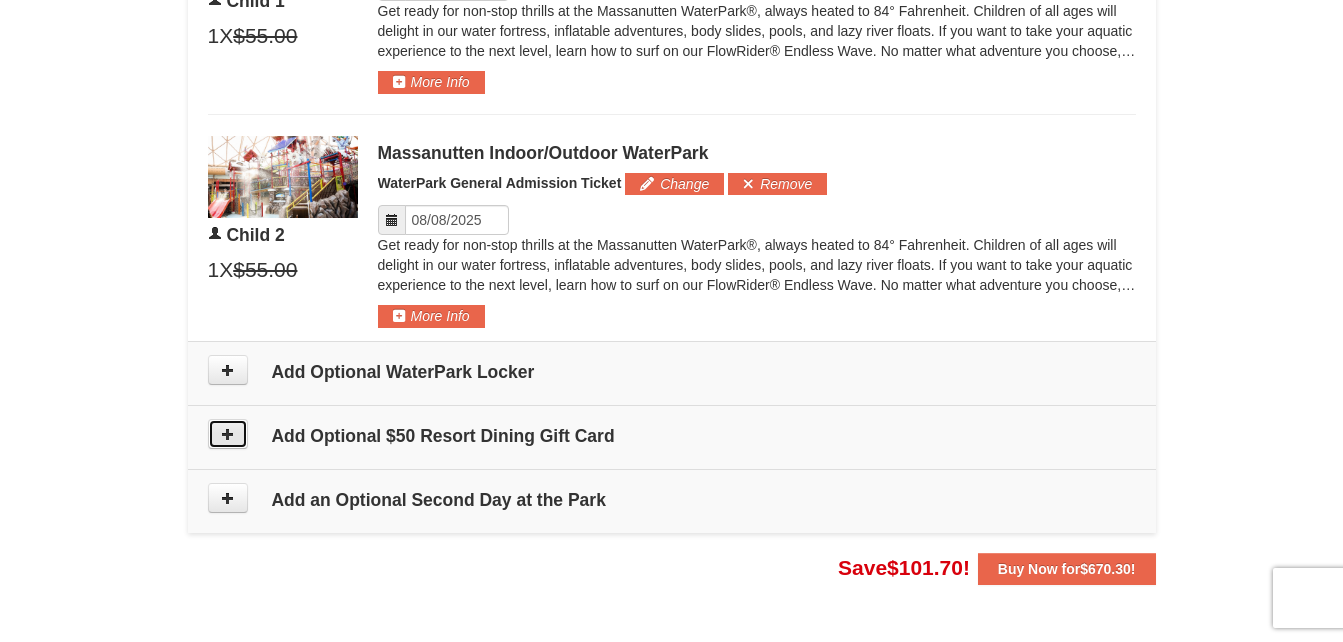 click at bounding box center [228, 434] 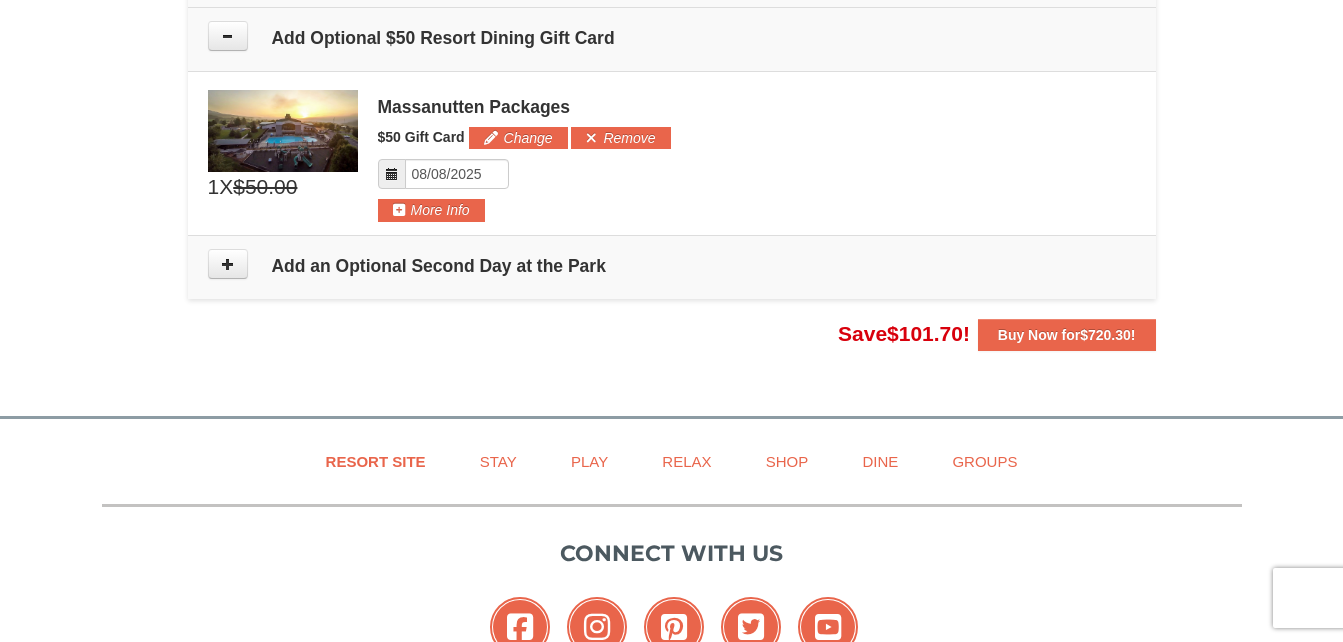 scroll, scrollTop: 2492, scrollLeft: 0, axis: vertical 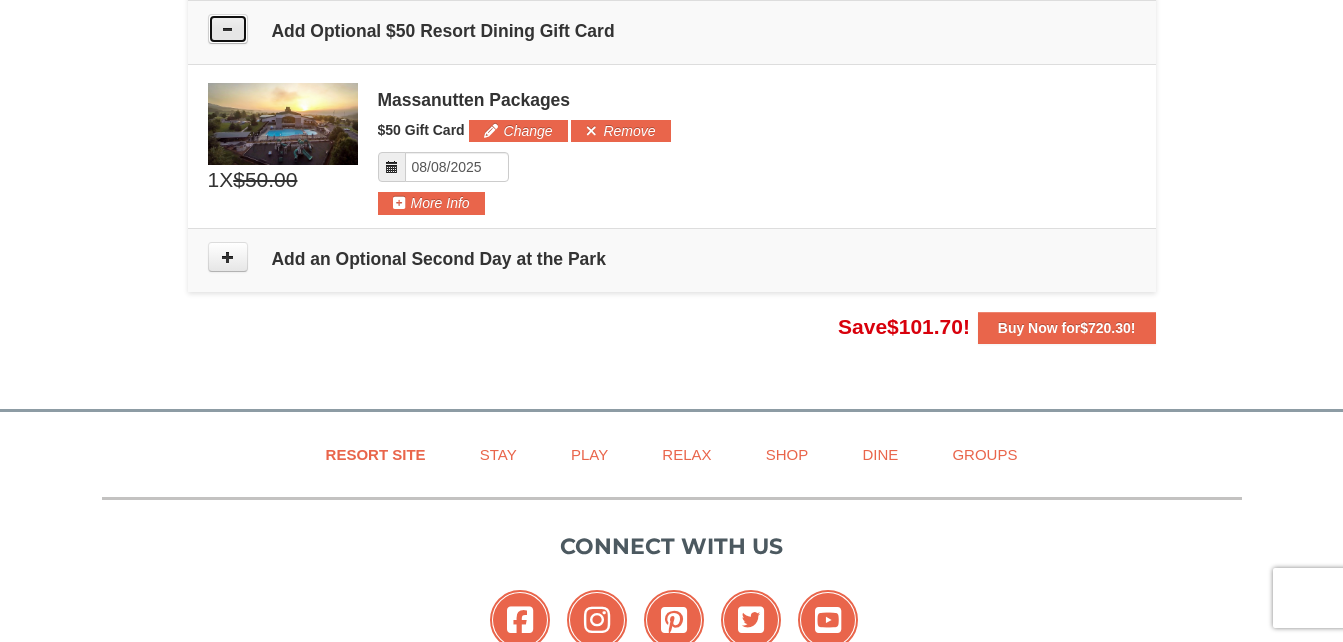 click at bounding box center (228, 29) 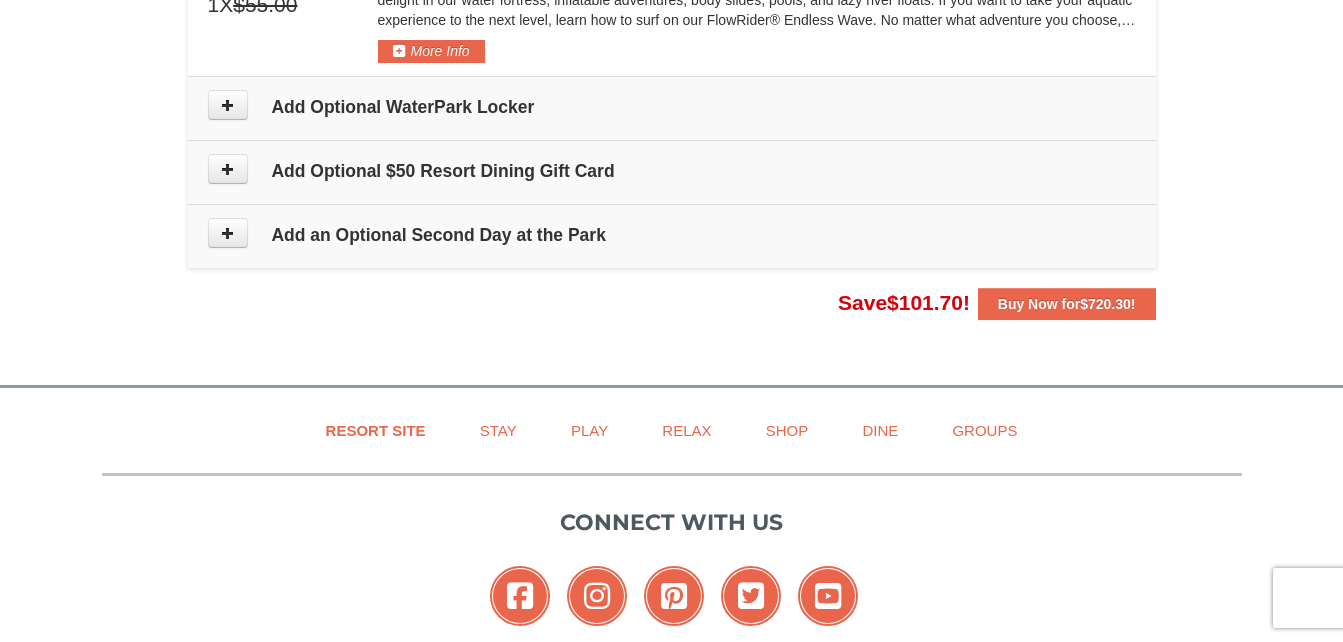 scroll, scrollTop: 2351, scrollLeft: 0, axis: vertical 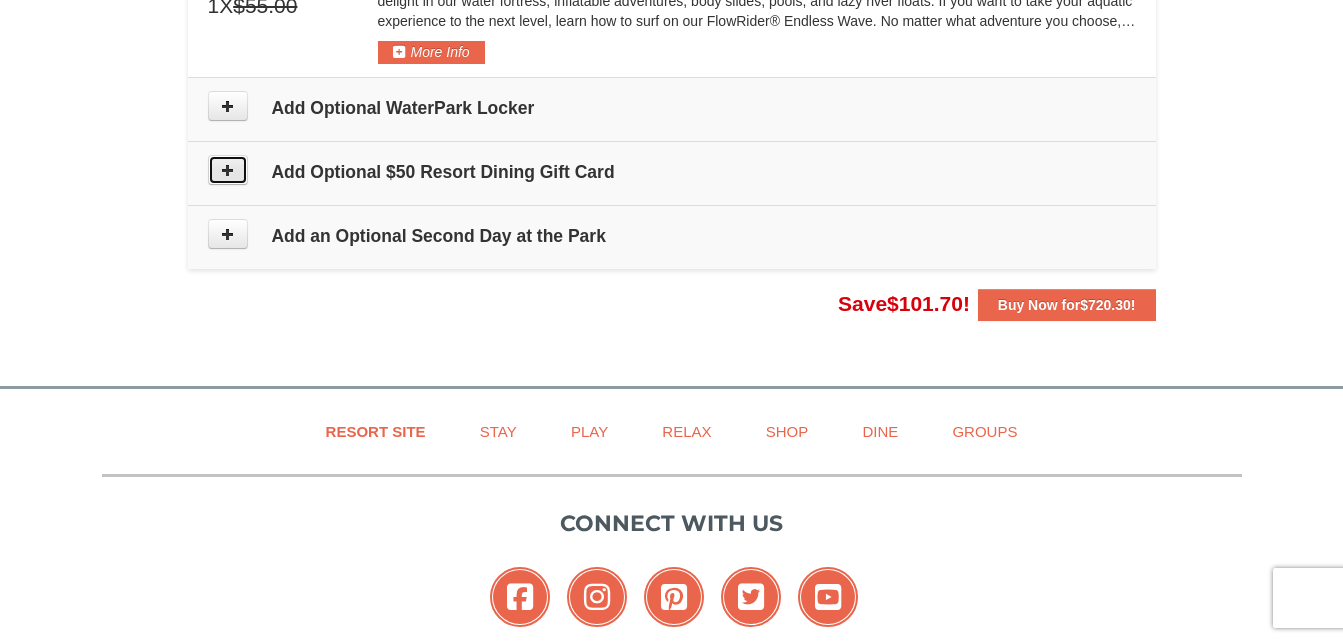 click at bounding box center (228, 170) 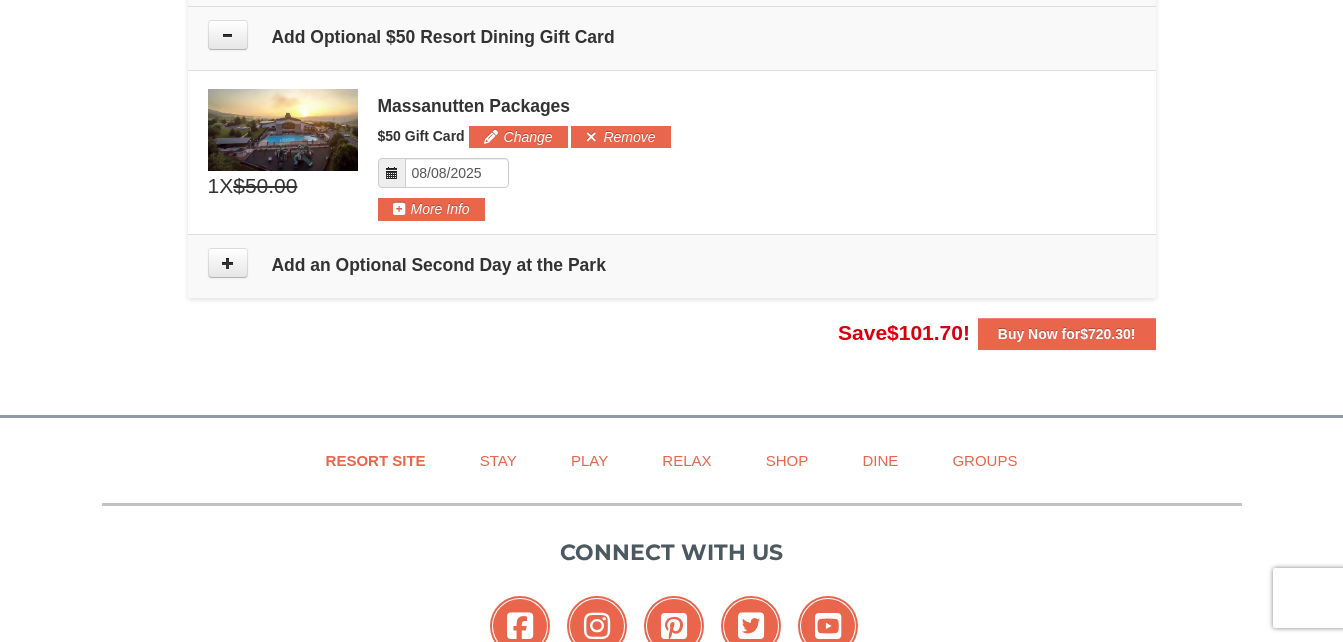 scroll, scrollTop: 2492, scrollLeft: 0, axis: vertical 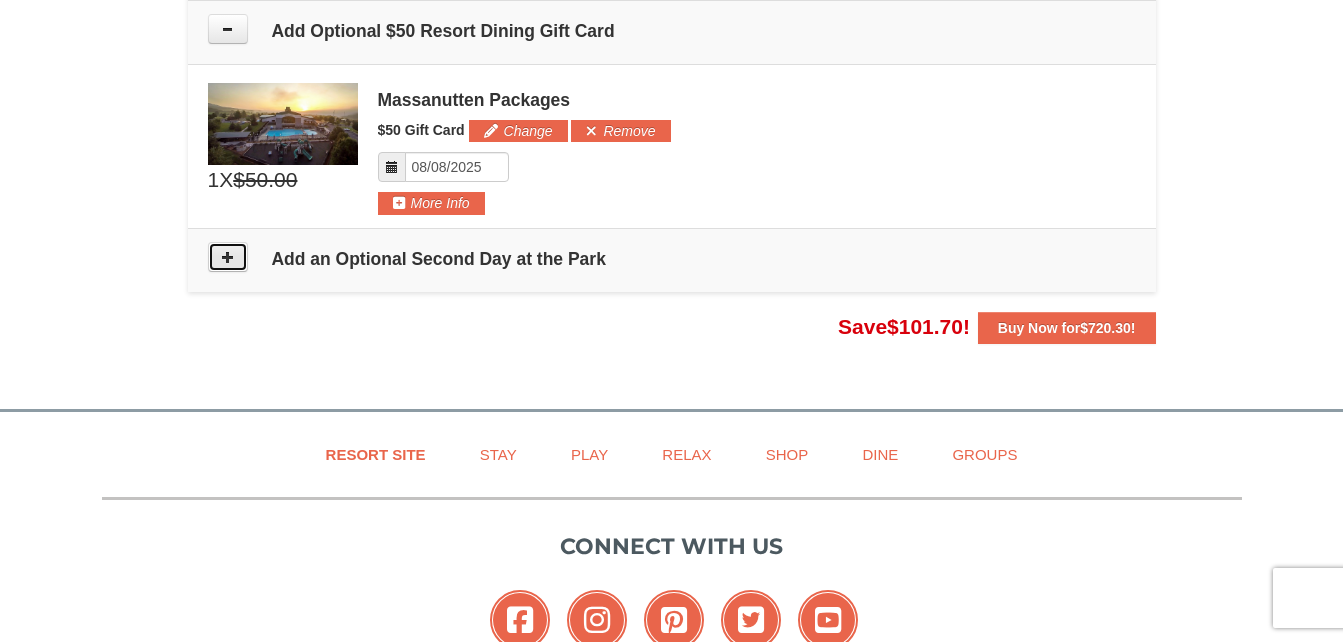 click at bounding box center (228, 257) 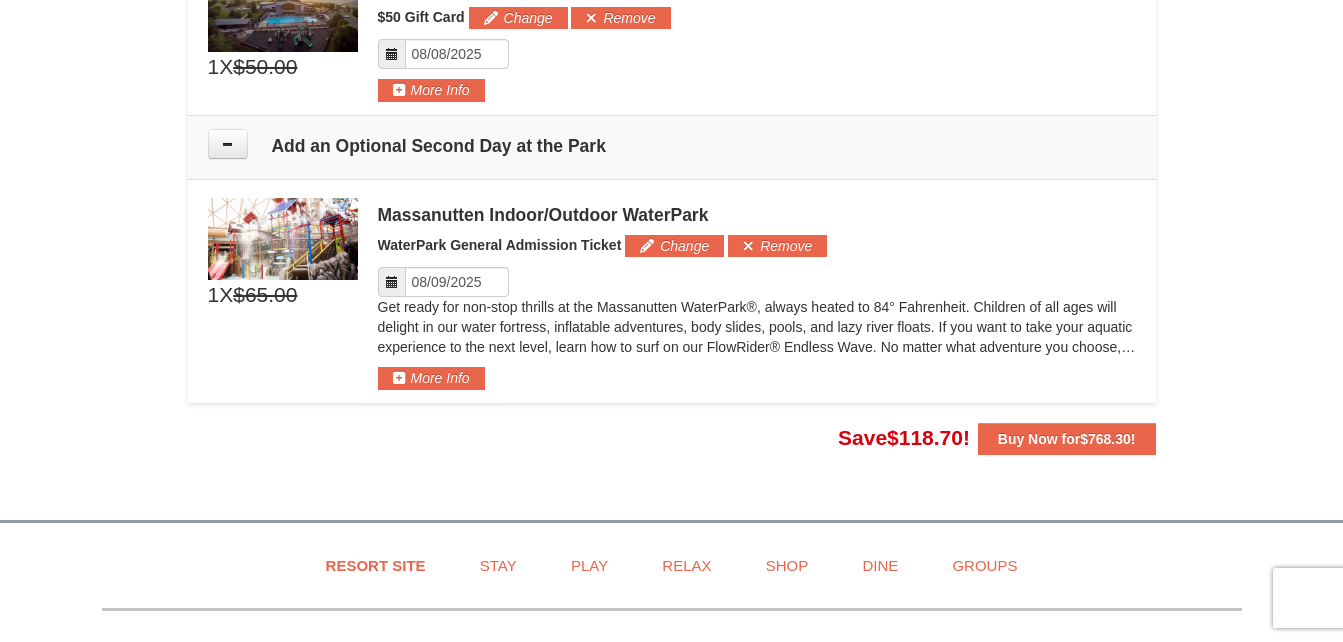 scroll, scrollTop: 2597, scrollLeft: 0, axis: vertical 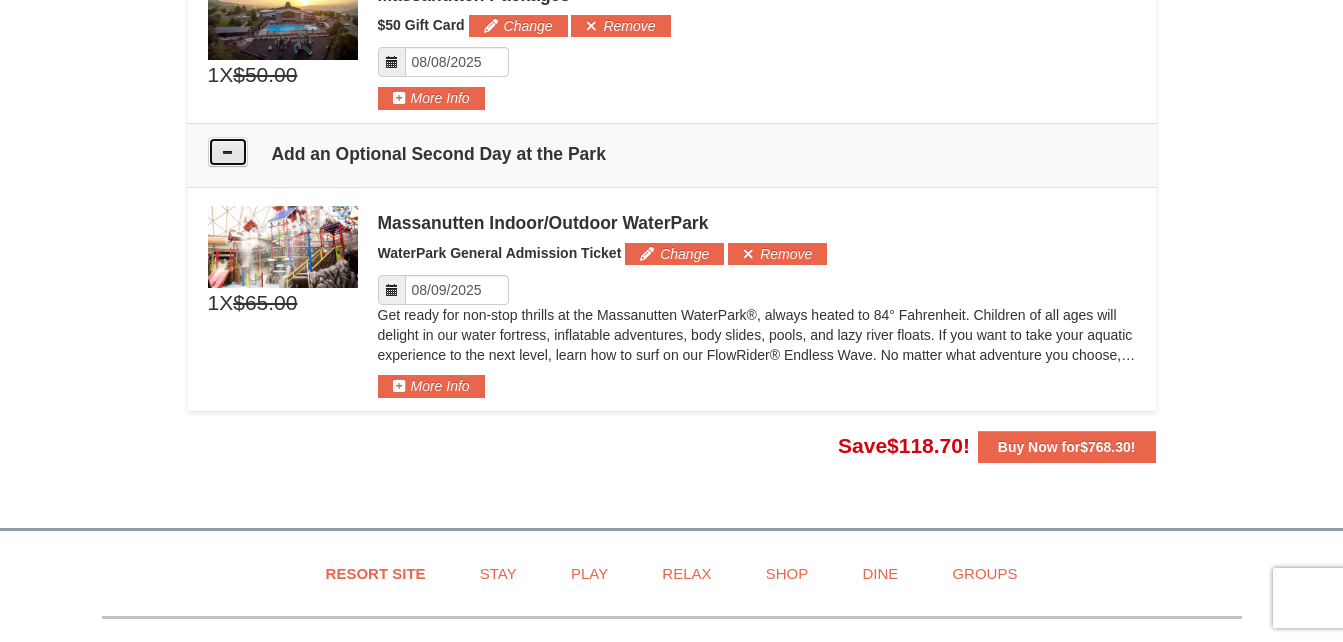 click at bounding box center (228, 152) 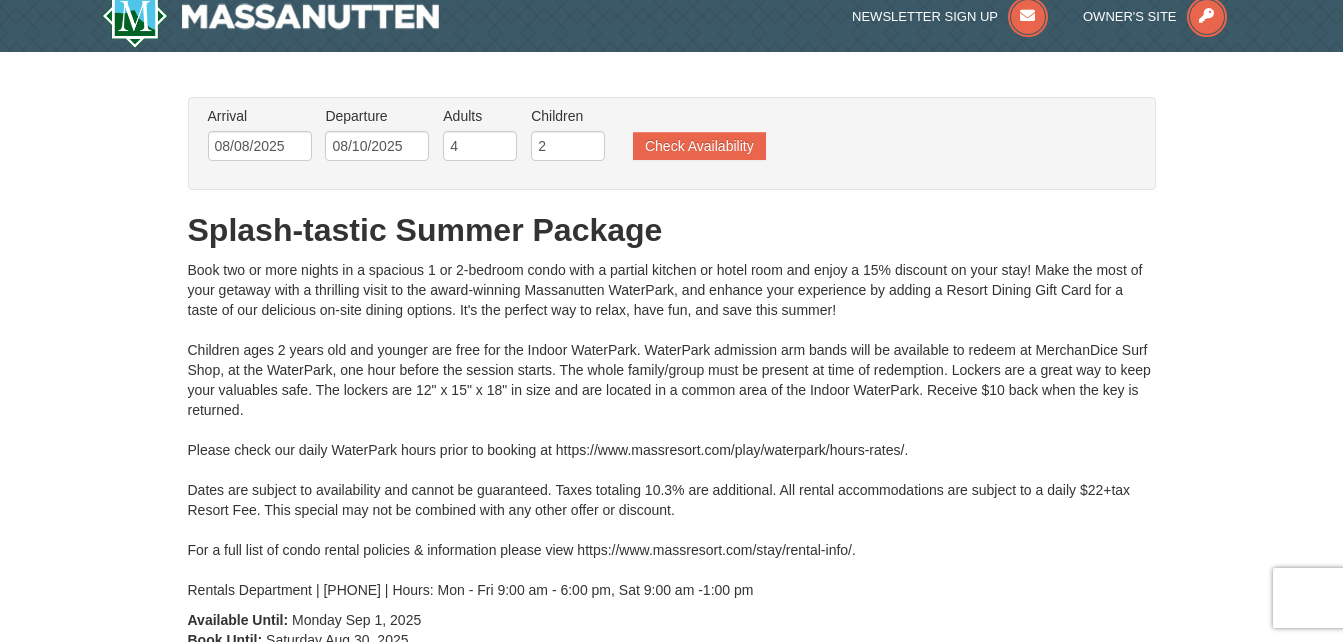 scroll, scrollTop: 0, scrollLeft: 0, axis: both 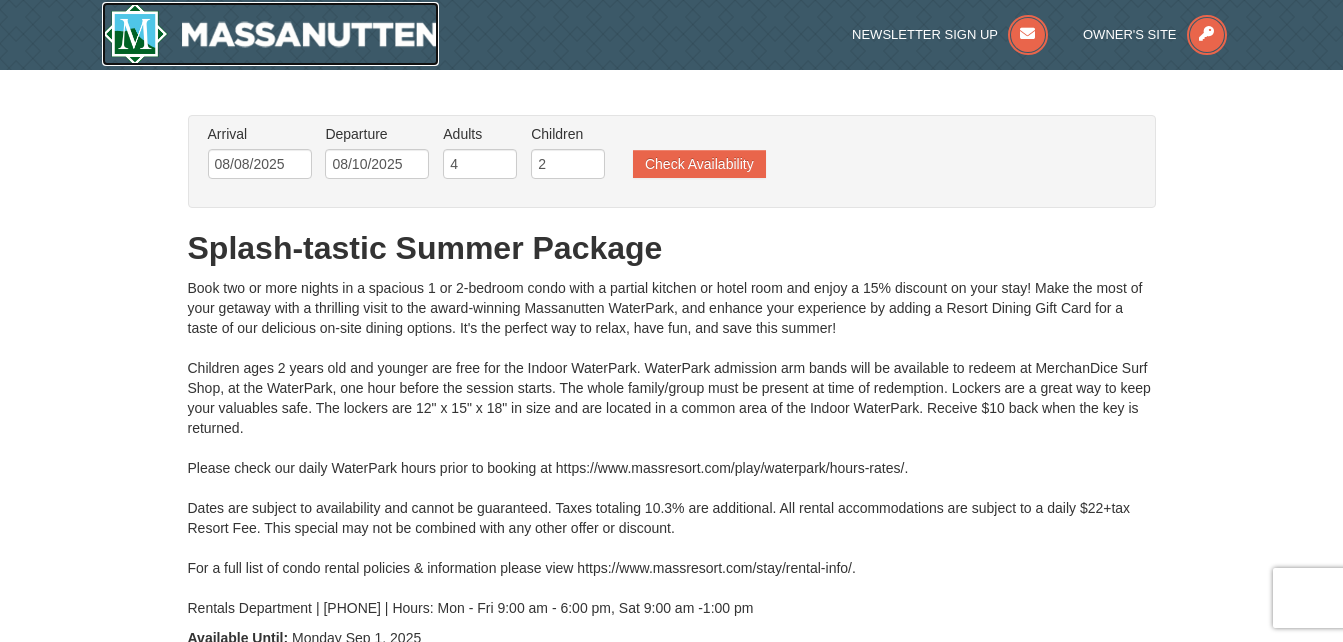 click at bounding box center (271, 34) 